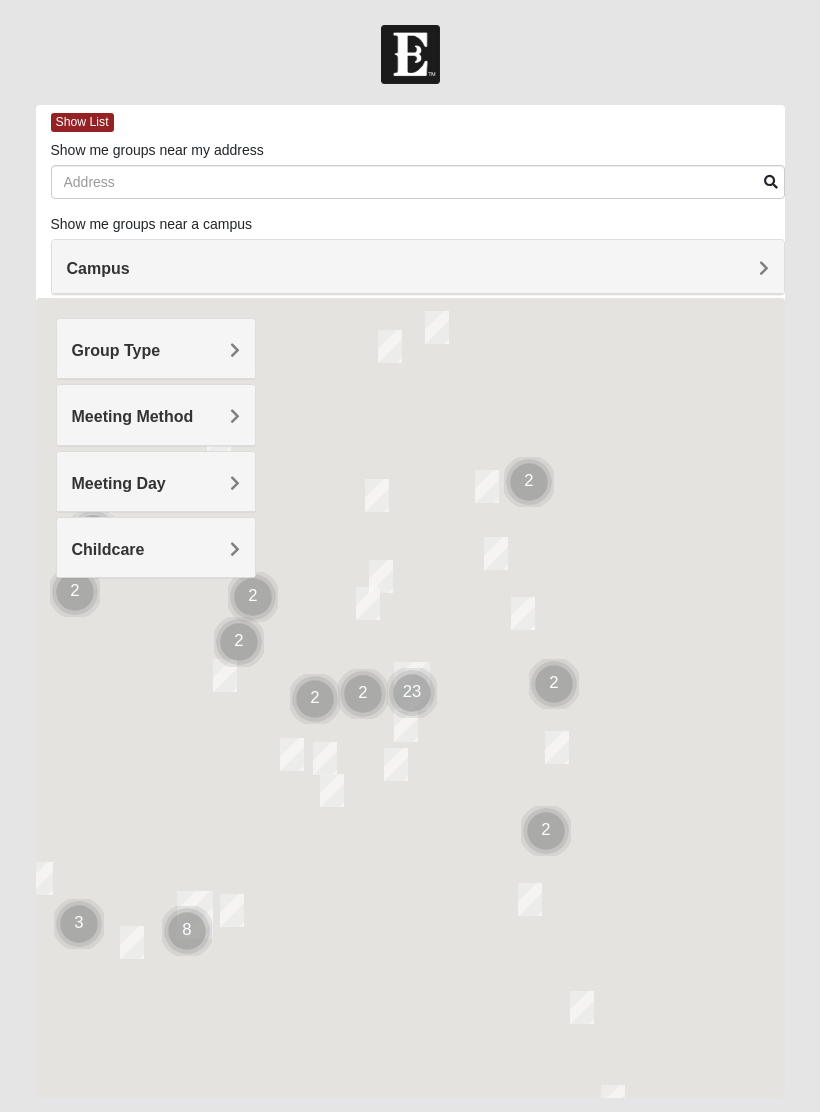 scroll, scrollTop: 0, scrollLeft: 0, axis: both 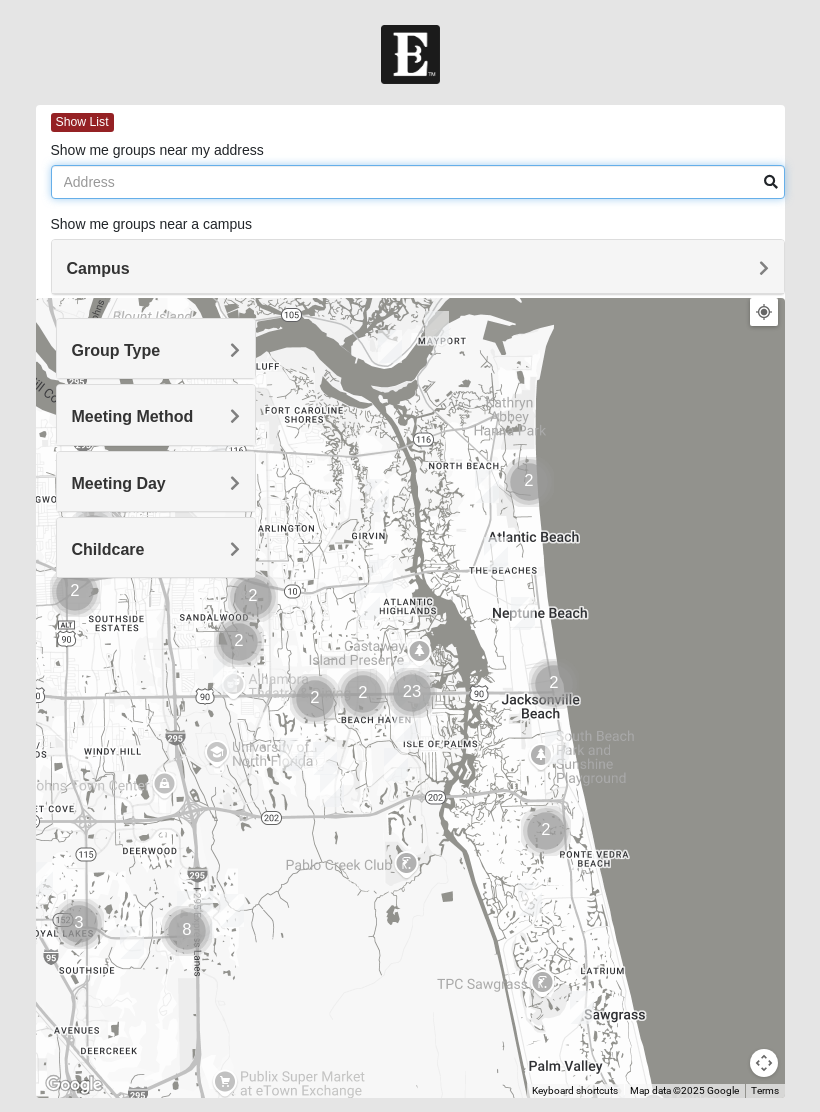 click on "Show me groups near my address" at bounding box center [418, 182] 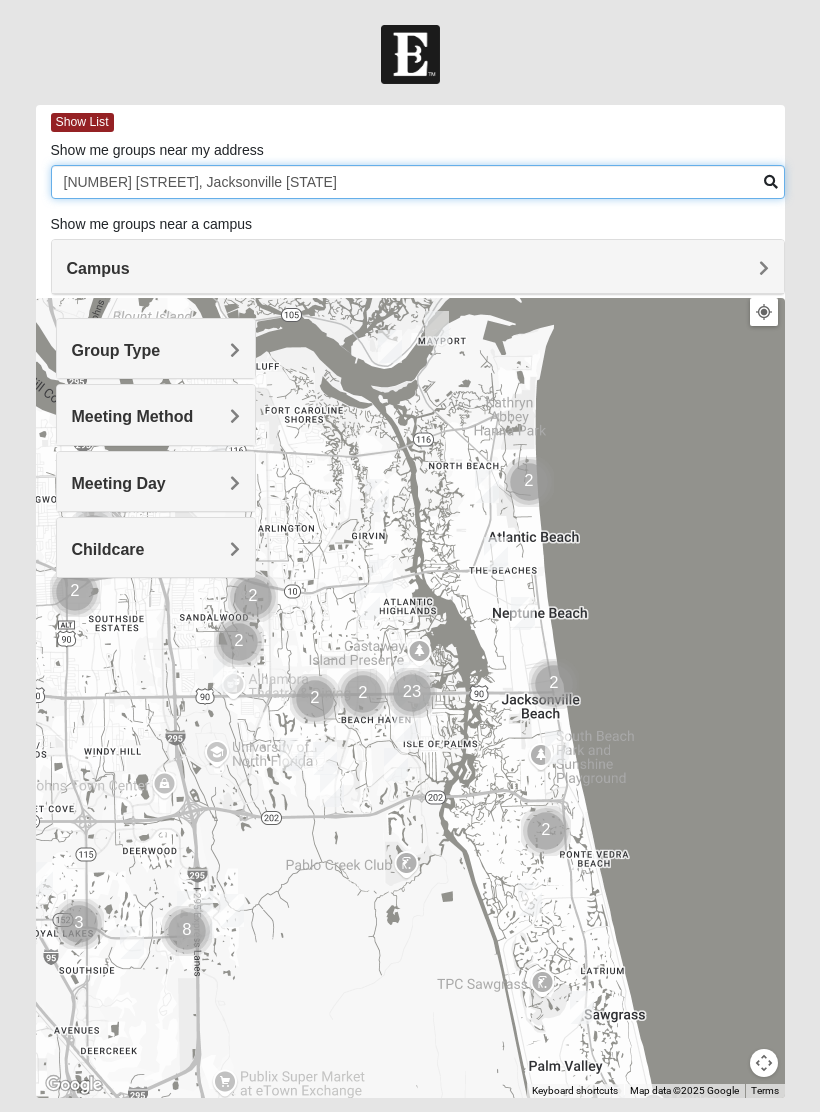 click on "4831 Florida club cir, Jacksonville Florida" at bounding box center (418, 182) 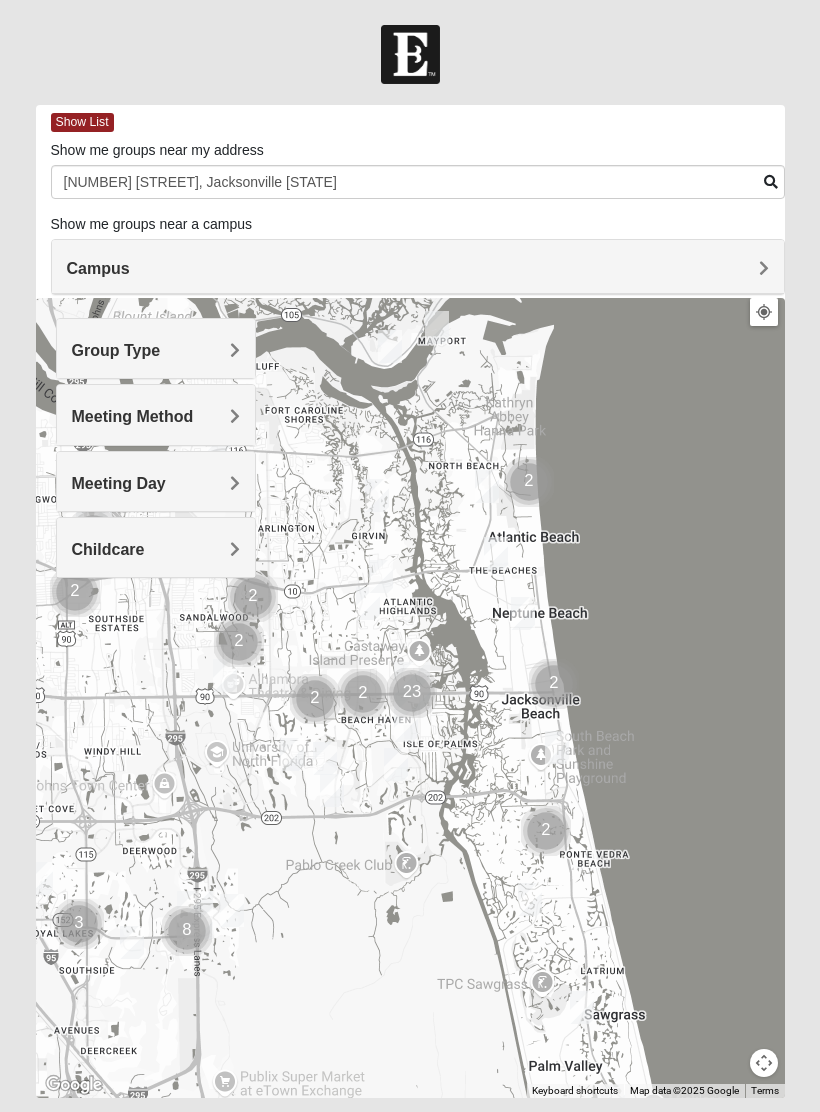 click at bounding box center (410, 698) 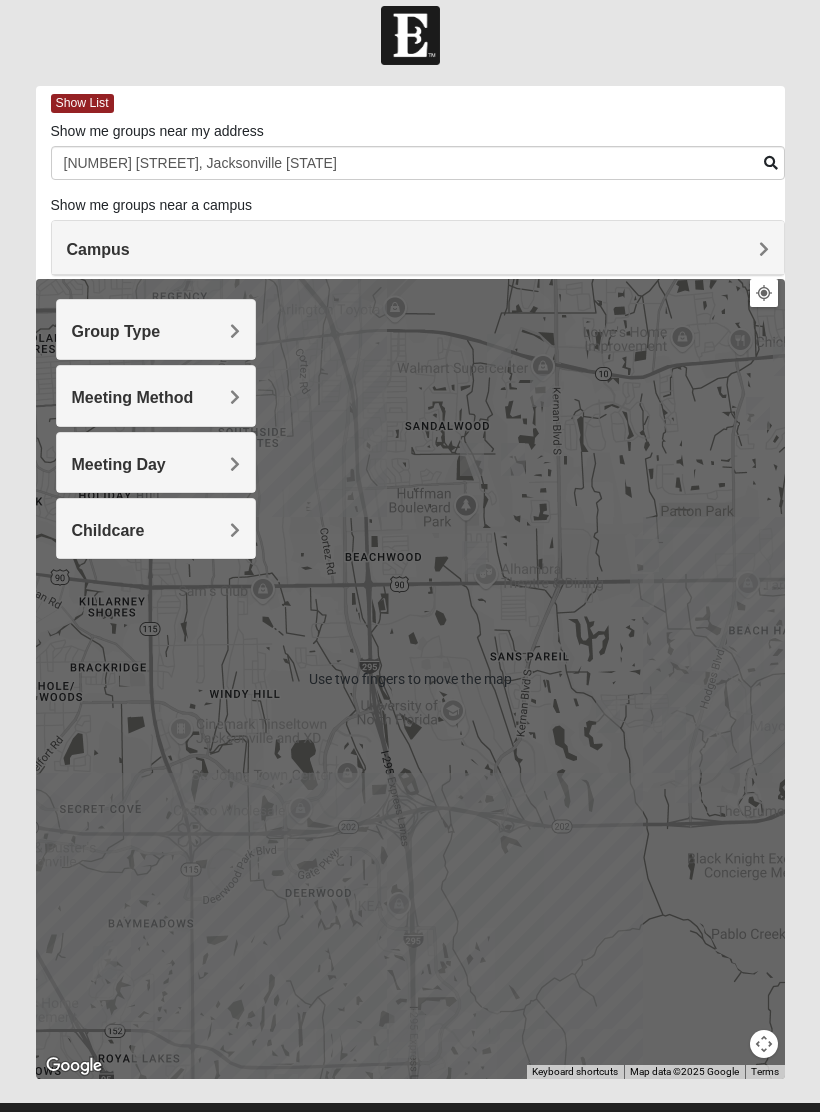 scroll, scrollTop: 36, scrollLeft: 0, axis: vertical 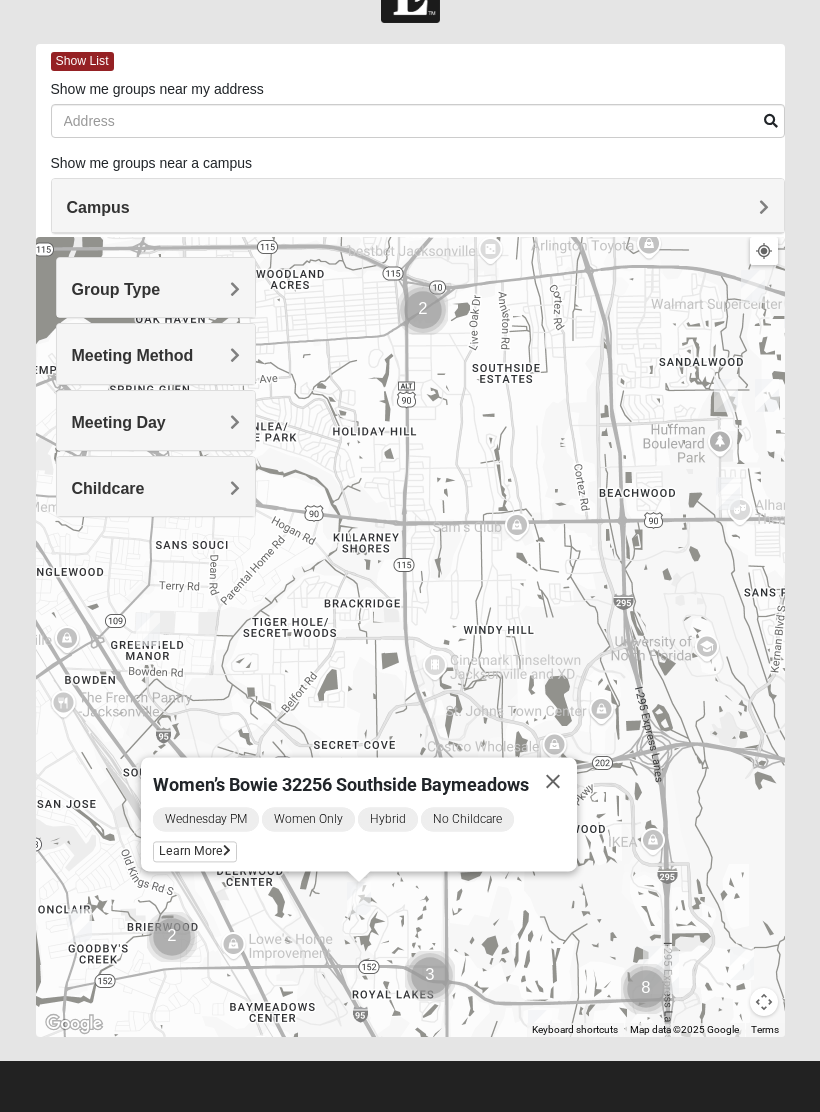 click on "Group Type" at bounding box center (156, 287) 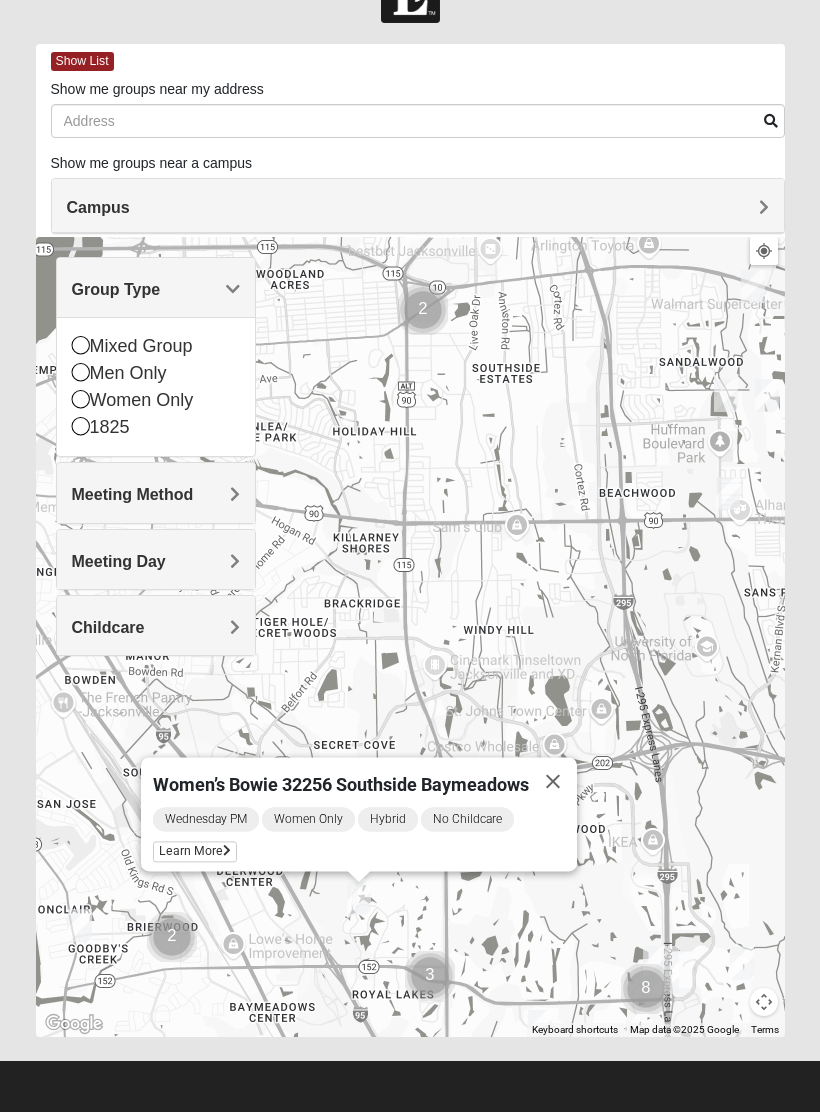 click on "Men Only" at bounding box center (156, 373) 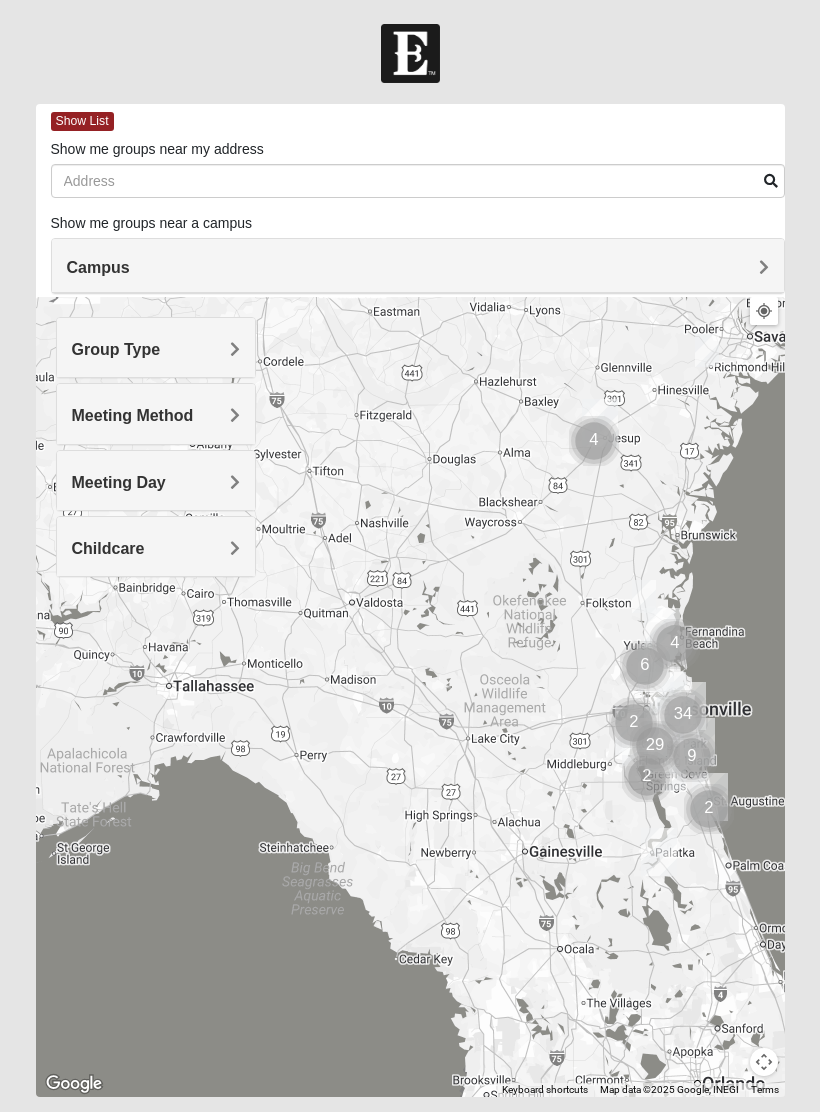 scroll, scrollTop: 0, scrollLeft: 0, axis: both 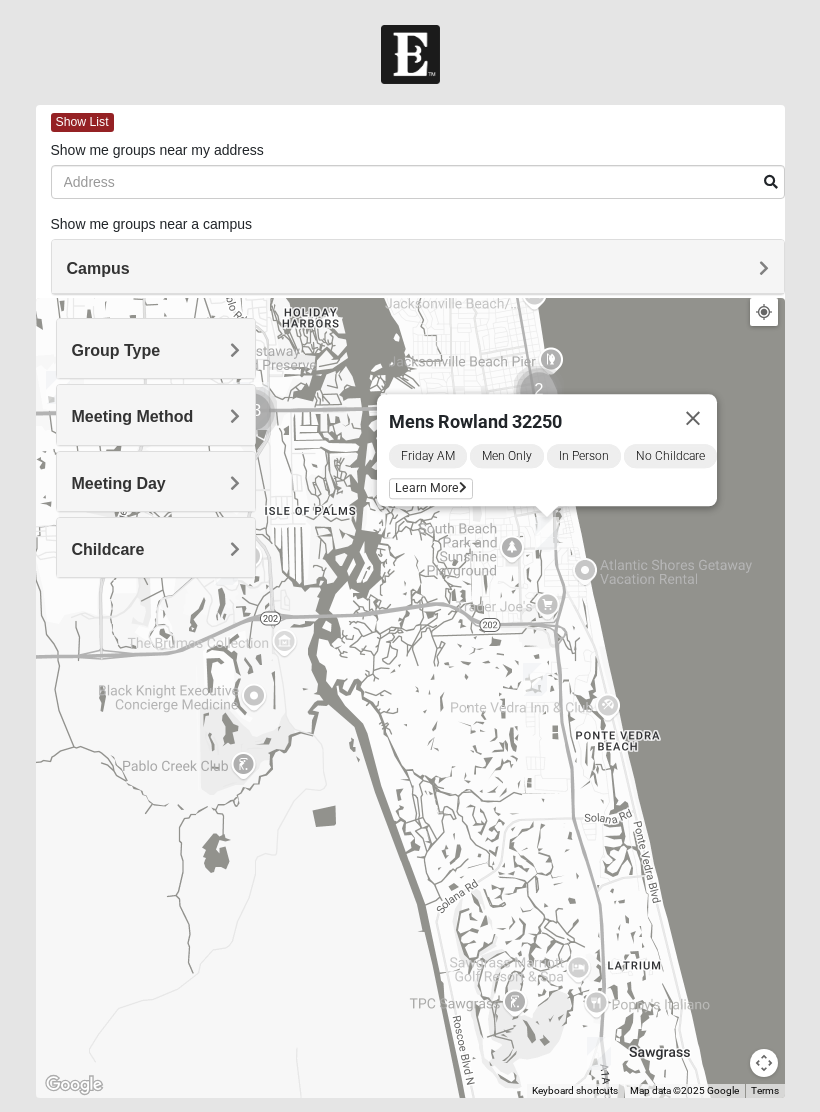 click on "Learn More" at bounding box center [431, 488] 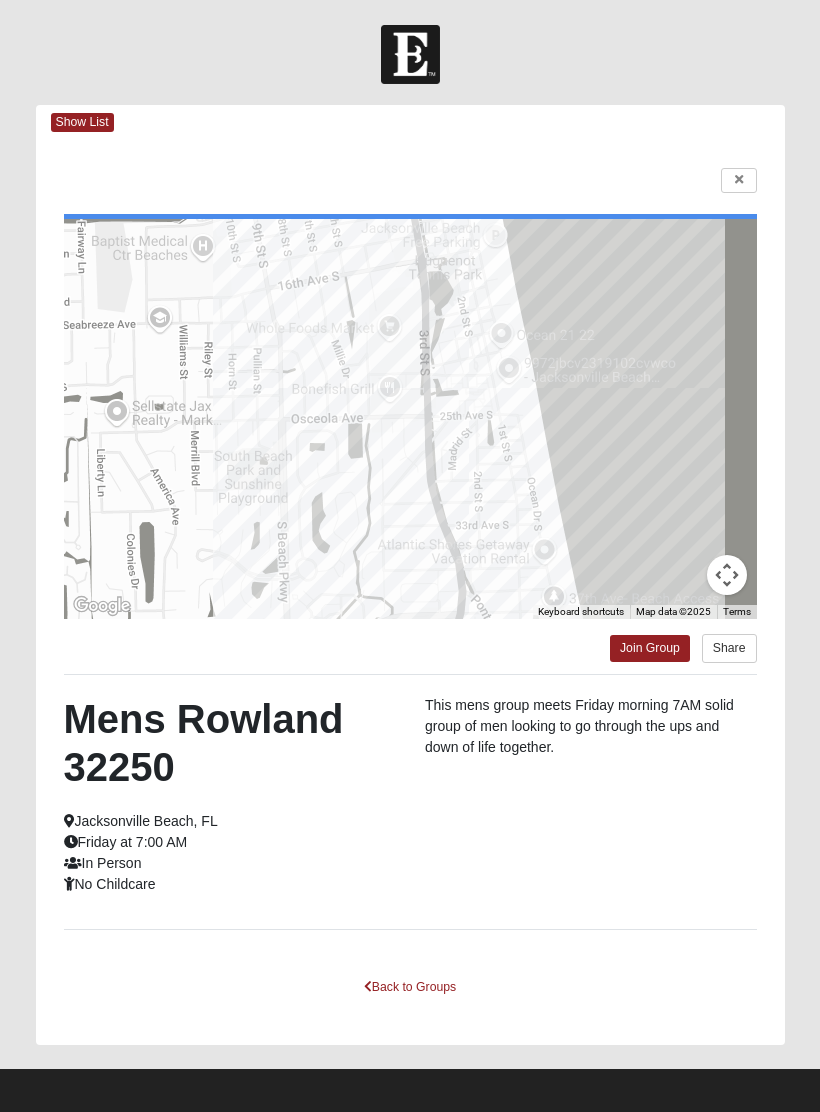 scroll, scrollTop: 8, scrollLeft: 0, axis: vertical 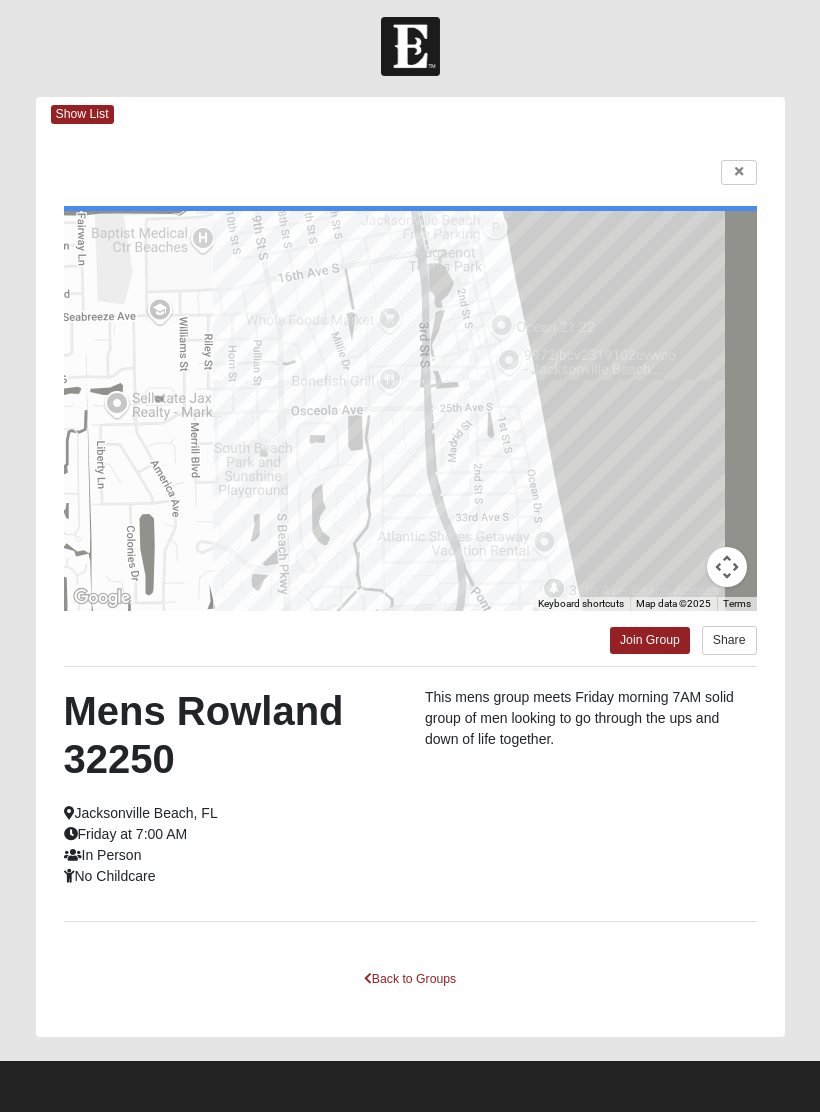click on "Back to Groups" at bounding box center [410, 979] 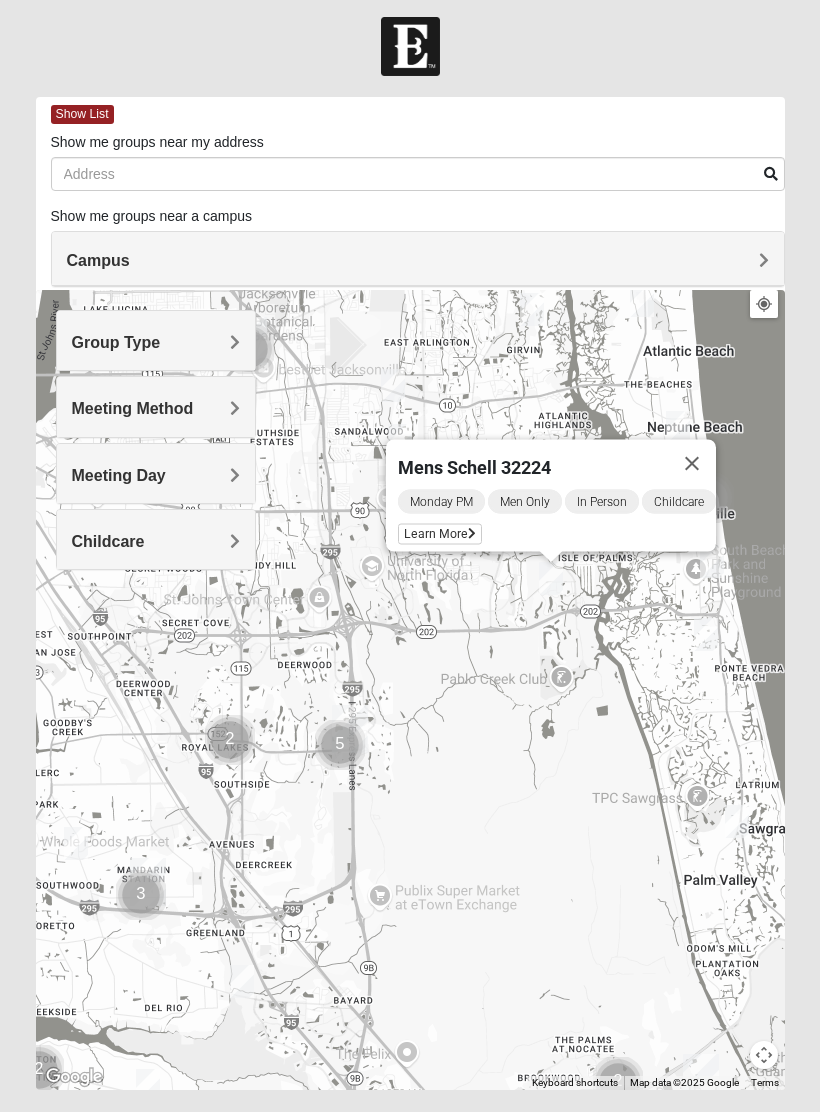 click on "Mens Schell 32224          Monday PM      Men Only      In Person      Childcare Learn More" at bounding box center [410, 690] 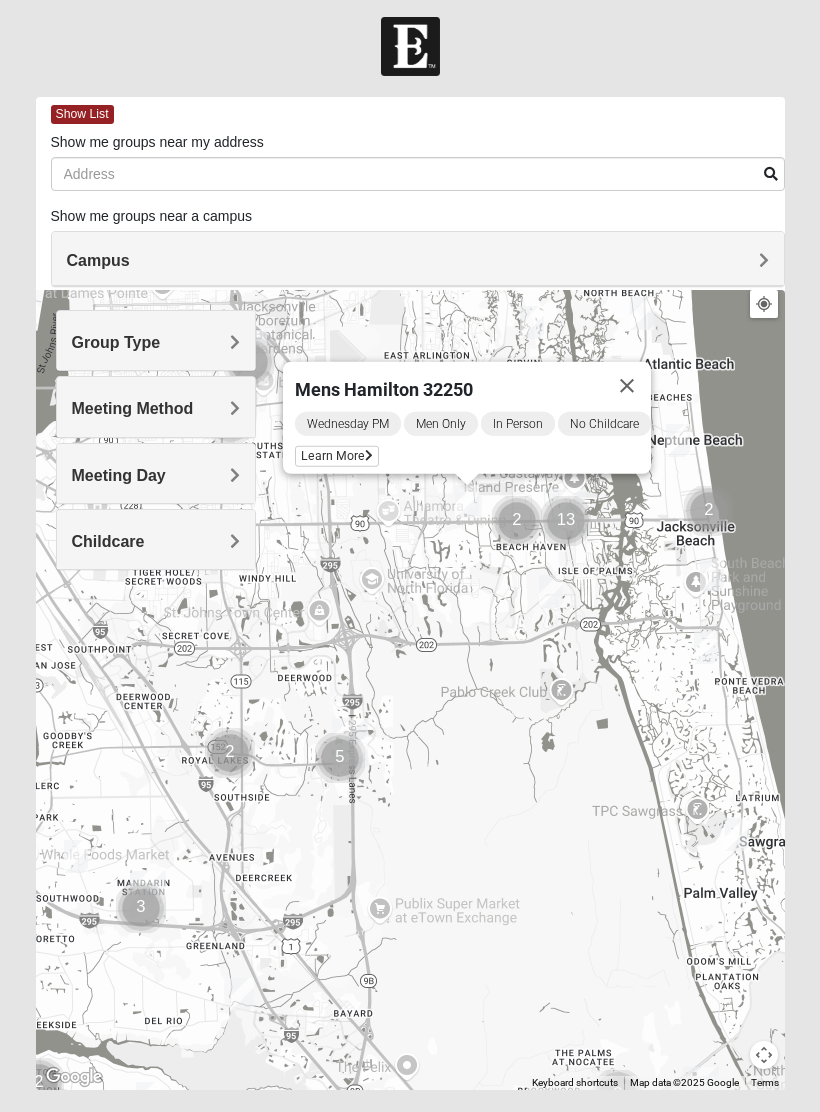 click at bounding box center [627, 386] 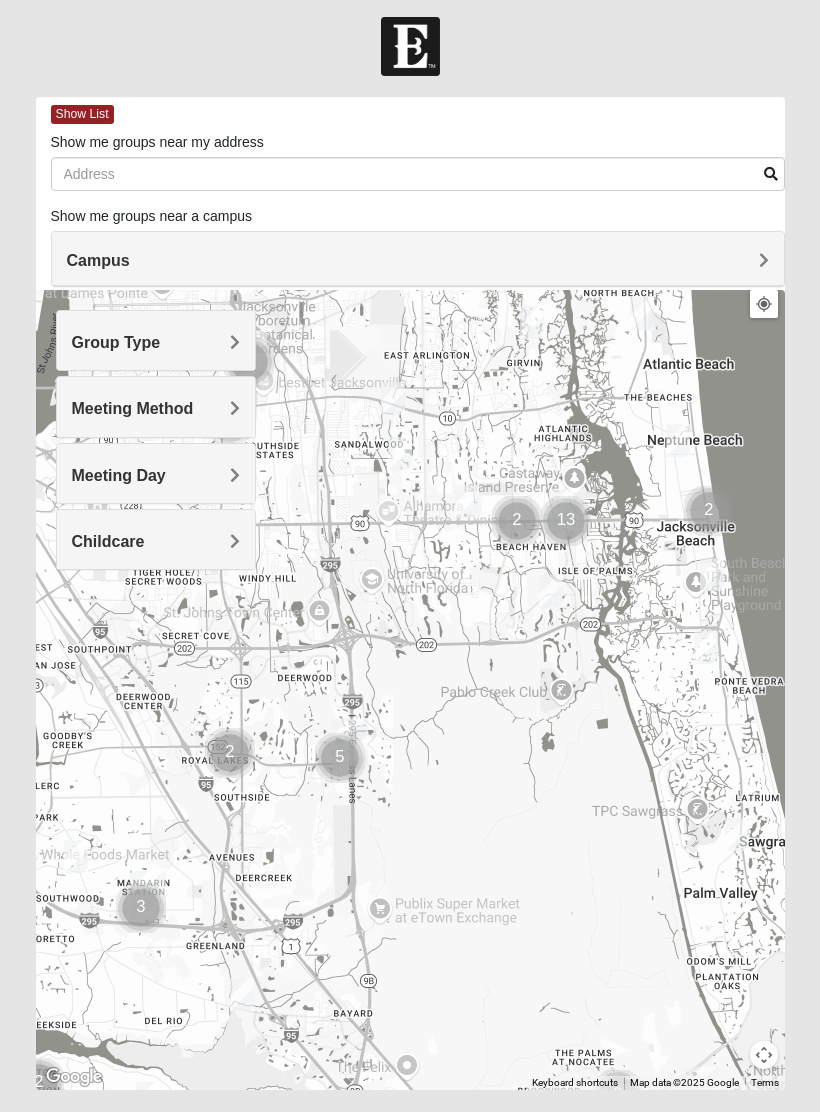 click on "Meeting Method" at bounding box center (156, 408) 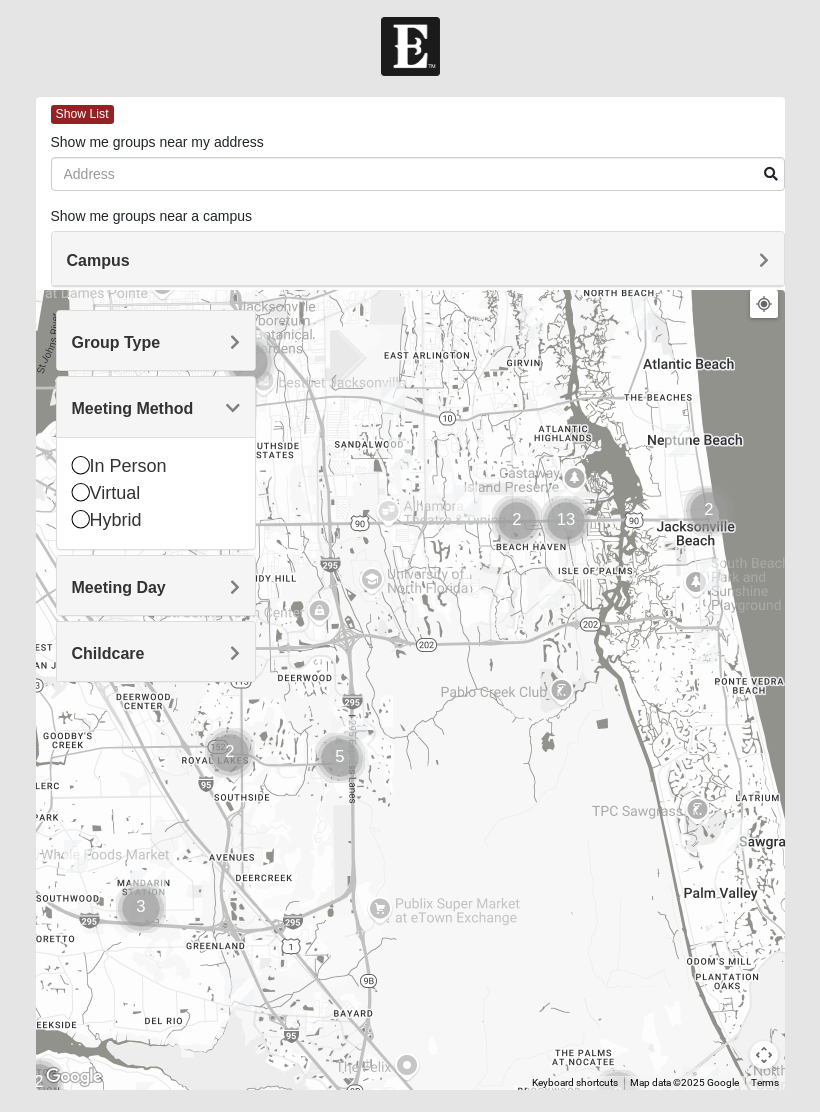 click on "In Person" at bounding box center (156, 466) 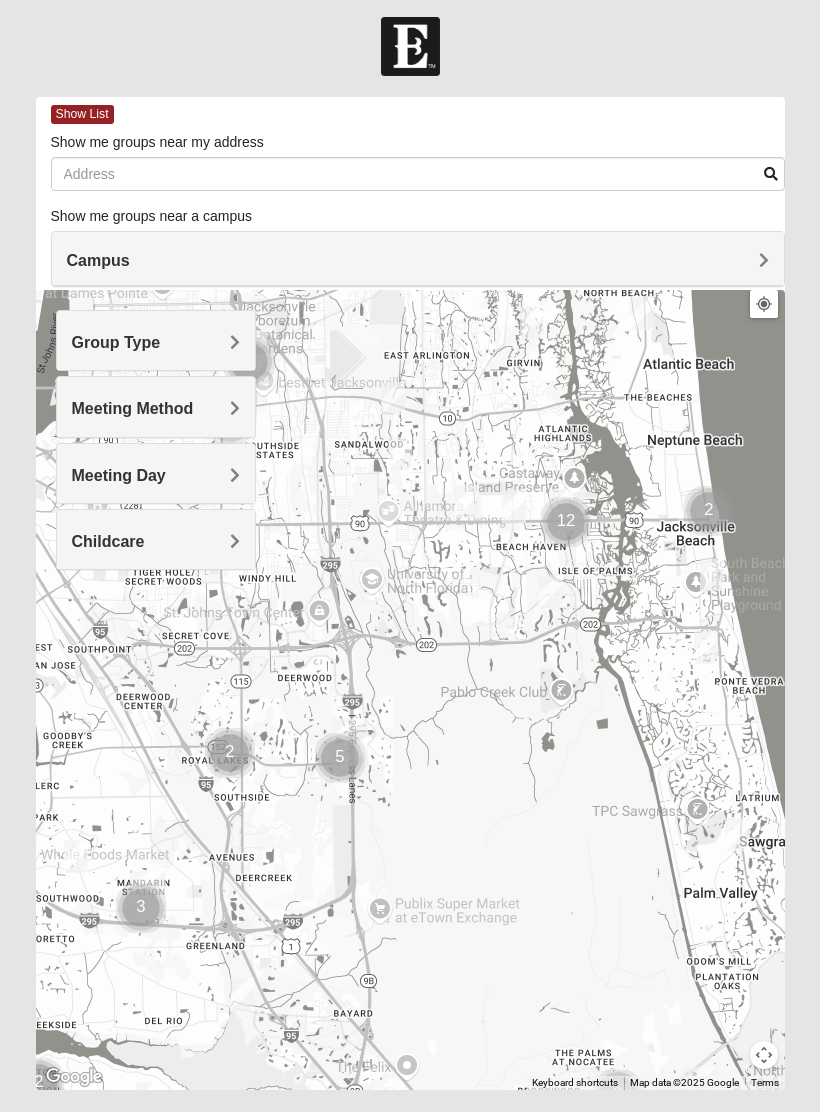 click on "Meeting Day" at bounding box center (156, 475) 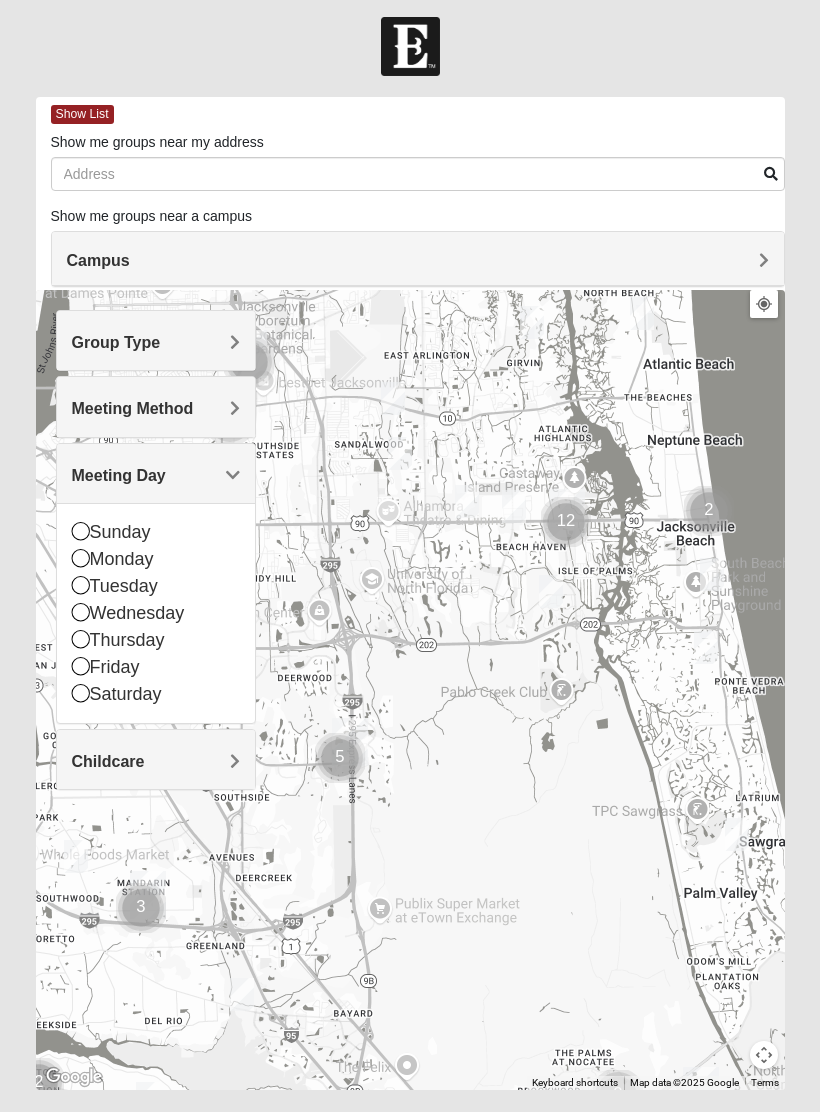 click on "Childcare" at bounding box center [156, 759] 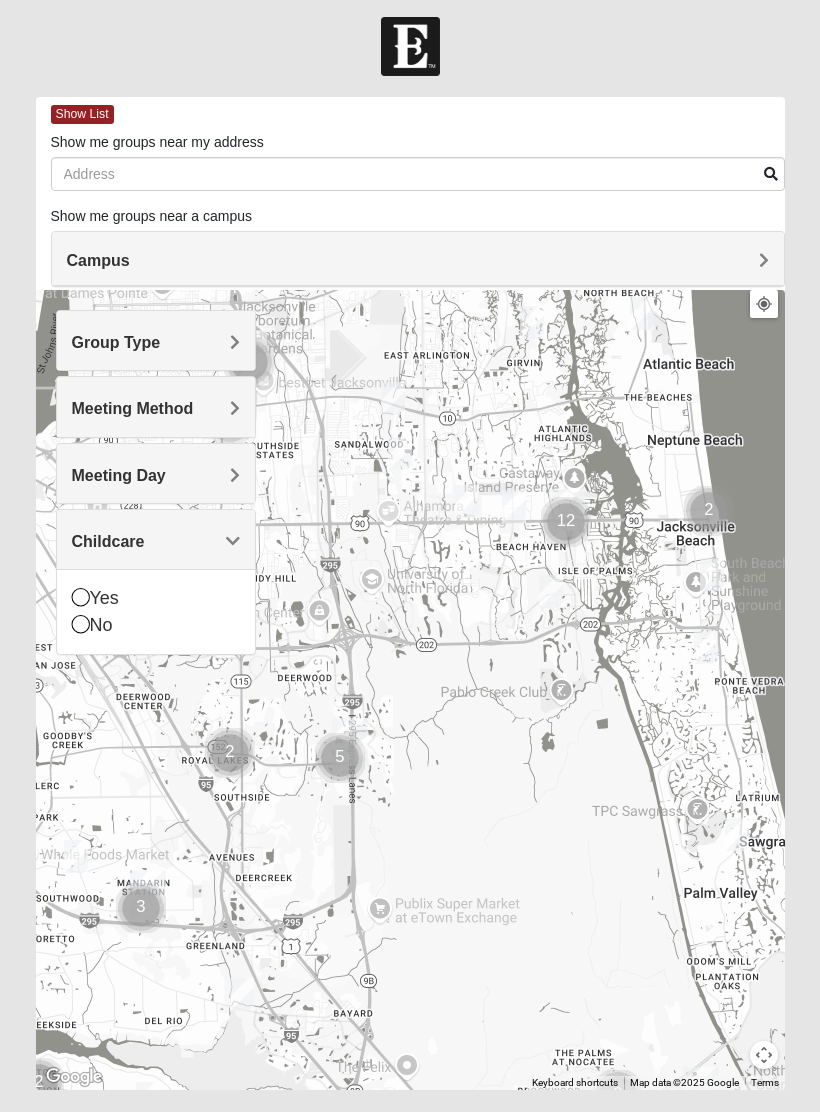 click on "No" at bounding box center (156, 625) 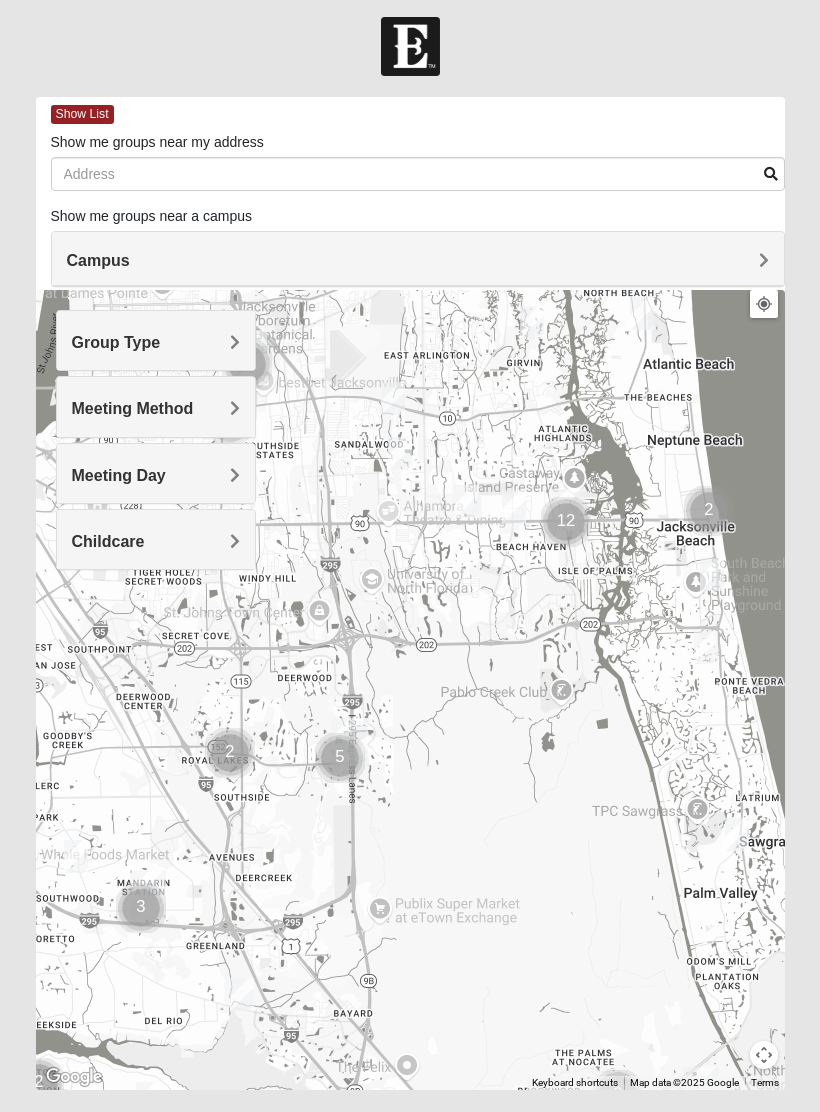 click on "Meeting Day" at bounding box center [119, 475] 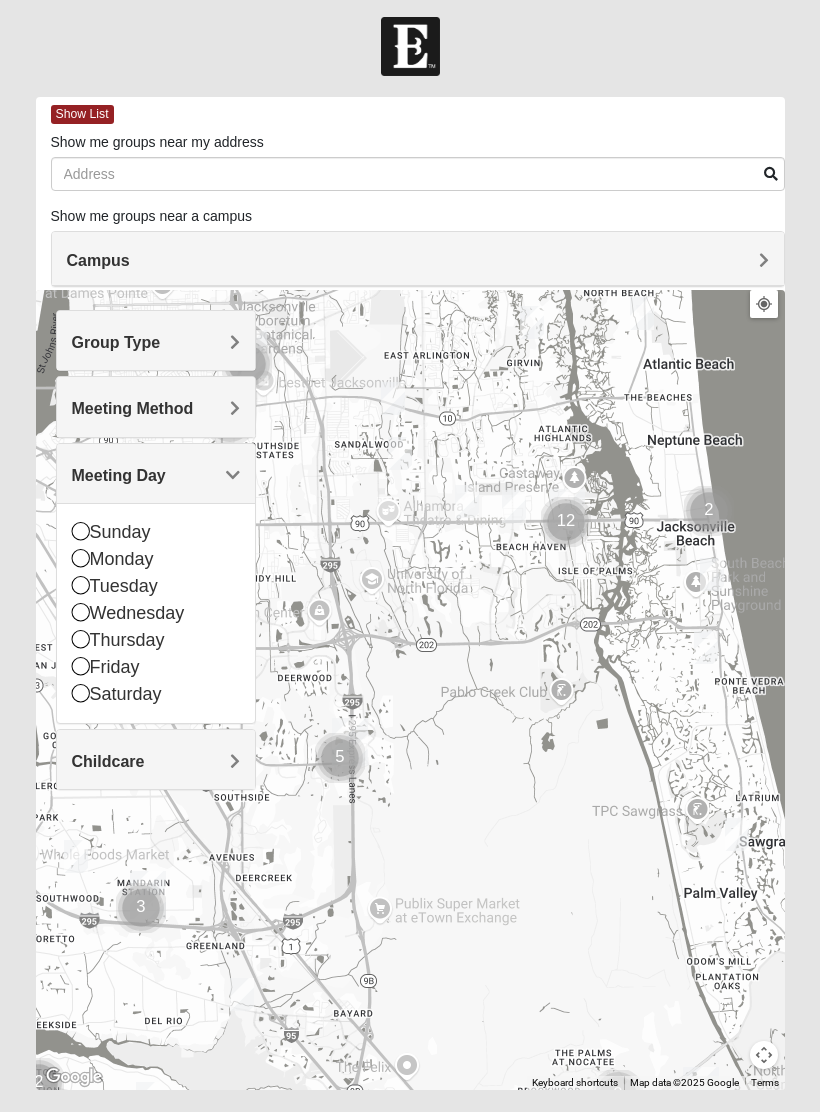 click on "Wednesday" at bounding box center [156, 613] 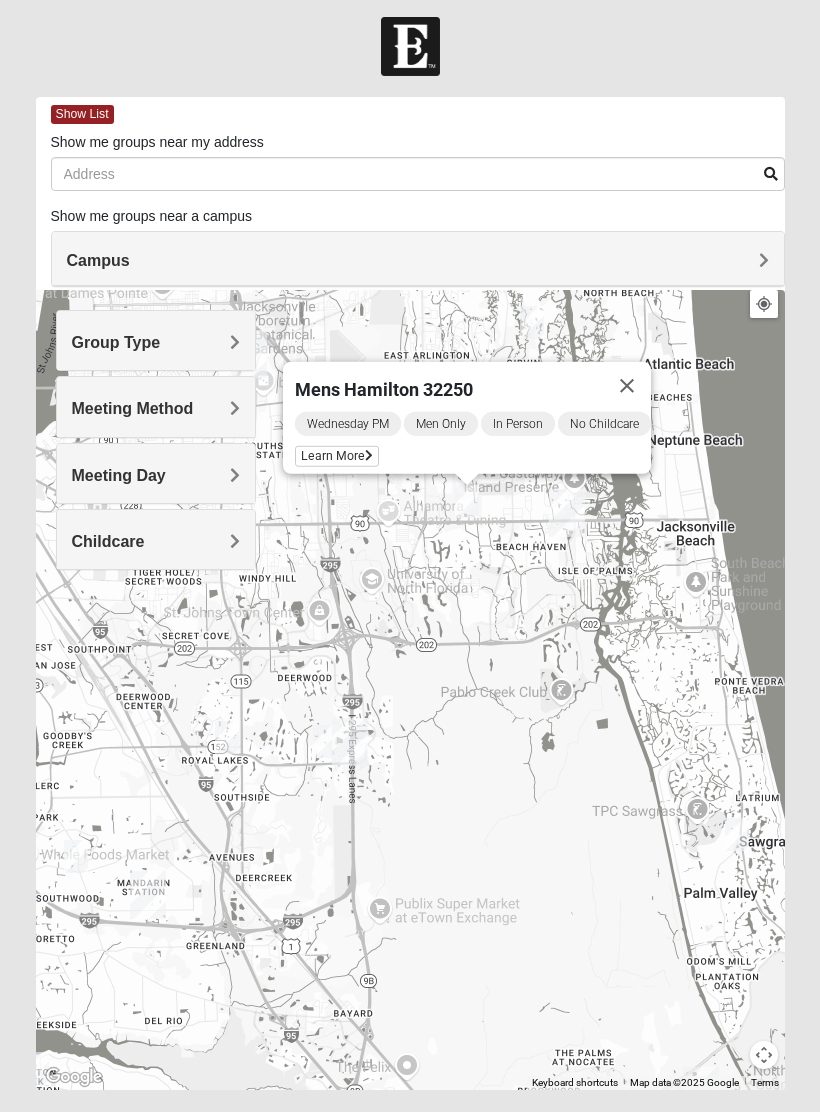 click on "Mens Hamilton [ZIP] Wednesday PM Men Only In Person No Childcare Learn More" at bounding box center (410, 690) 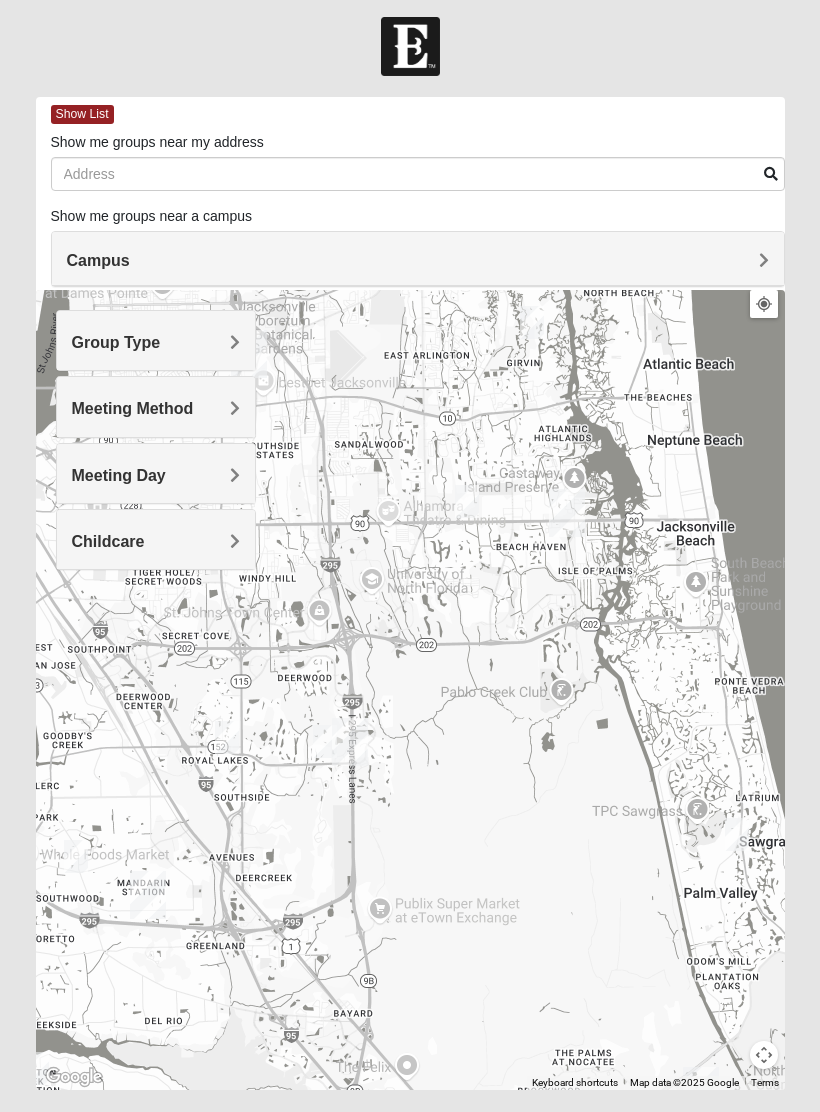scroll, scrollTop: 0, scrollLeft: 0, axis: both 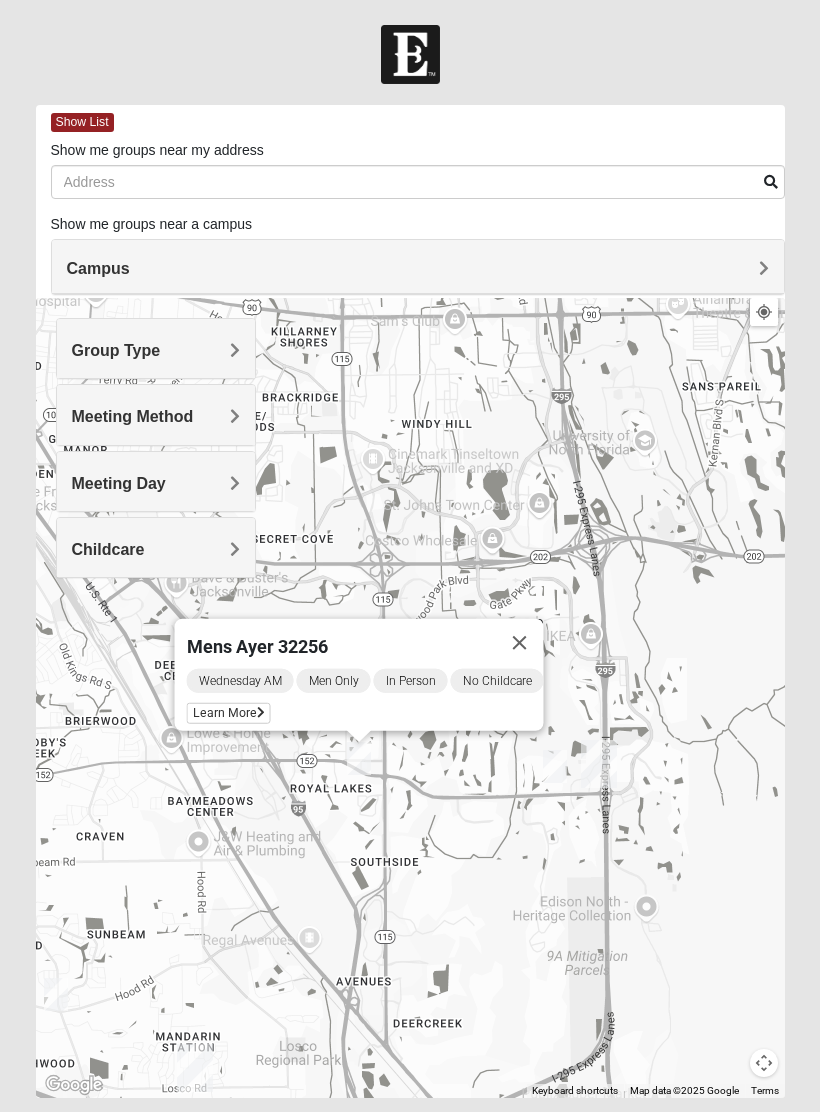 click on "Learn More" at bounding box center (229, 713) 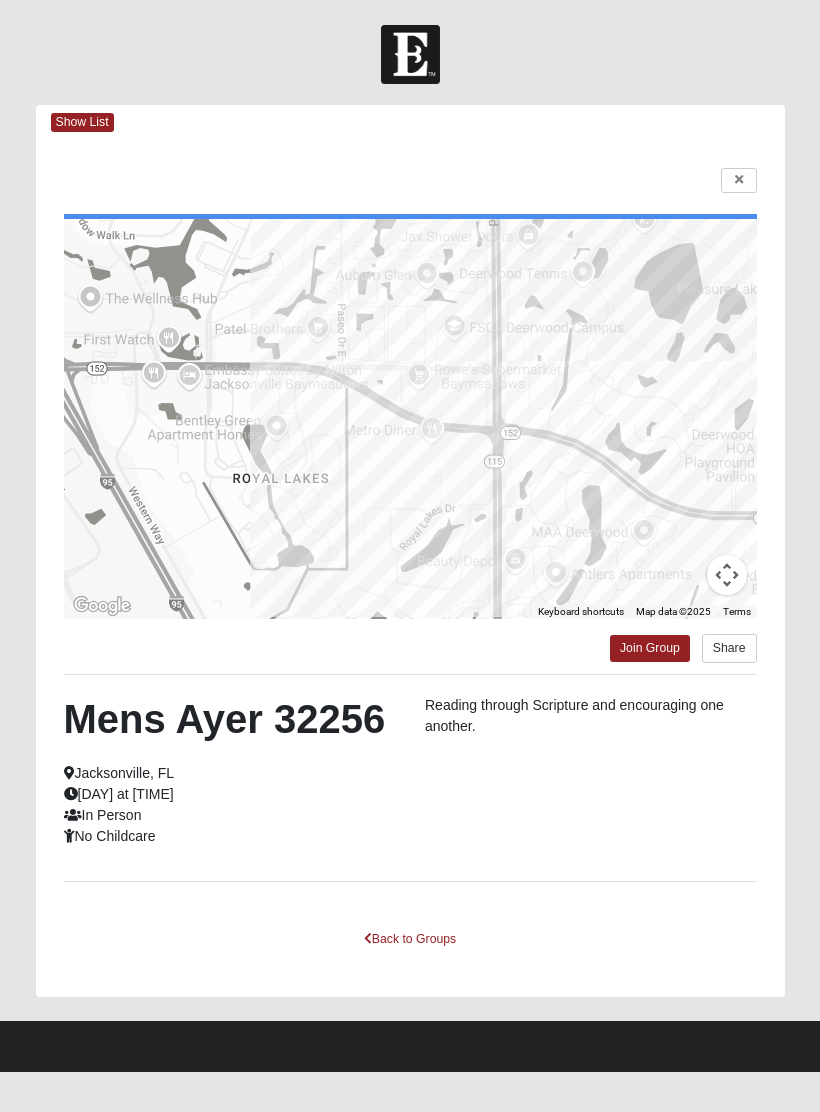 click on "Back to Groups" at bounding box center [410, 939] 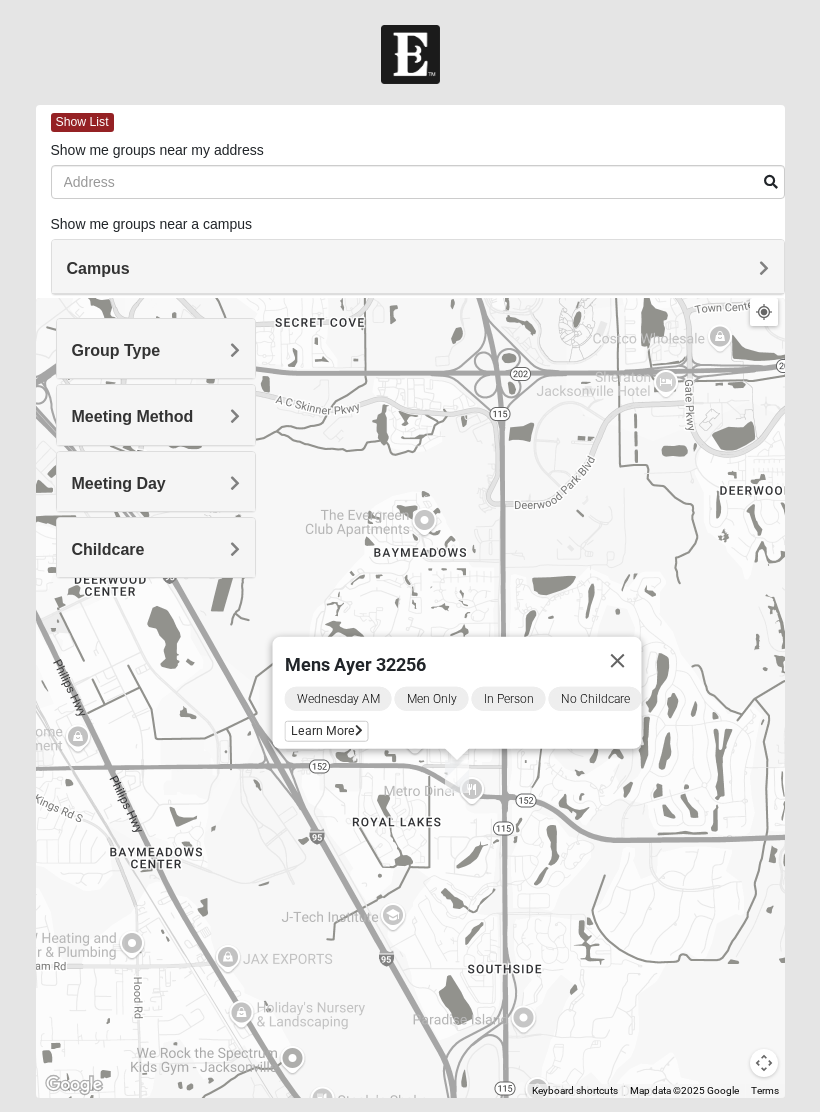 click at bounding box center [618, 661] 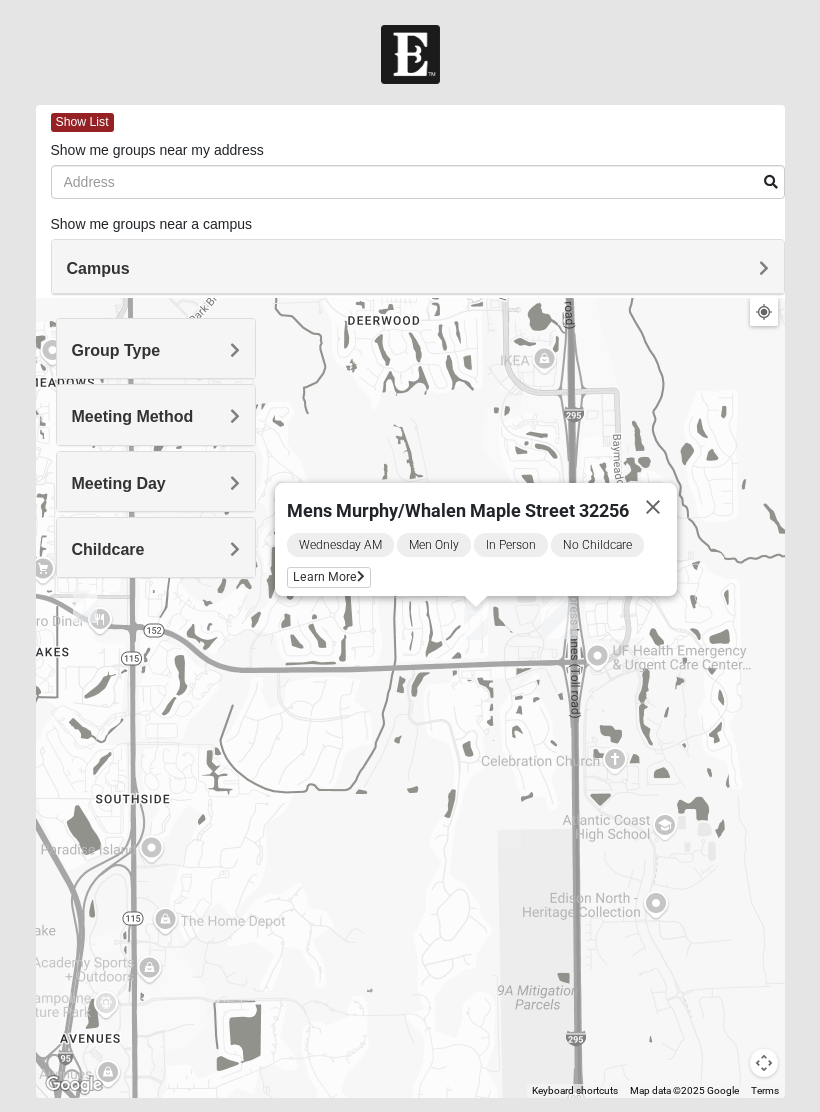 scroll, scrollTop: 0, scrollLeft: 0, axis: both 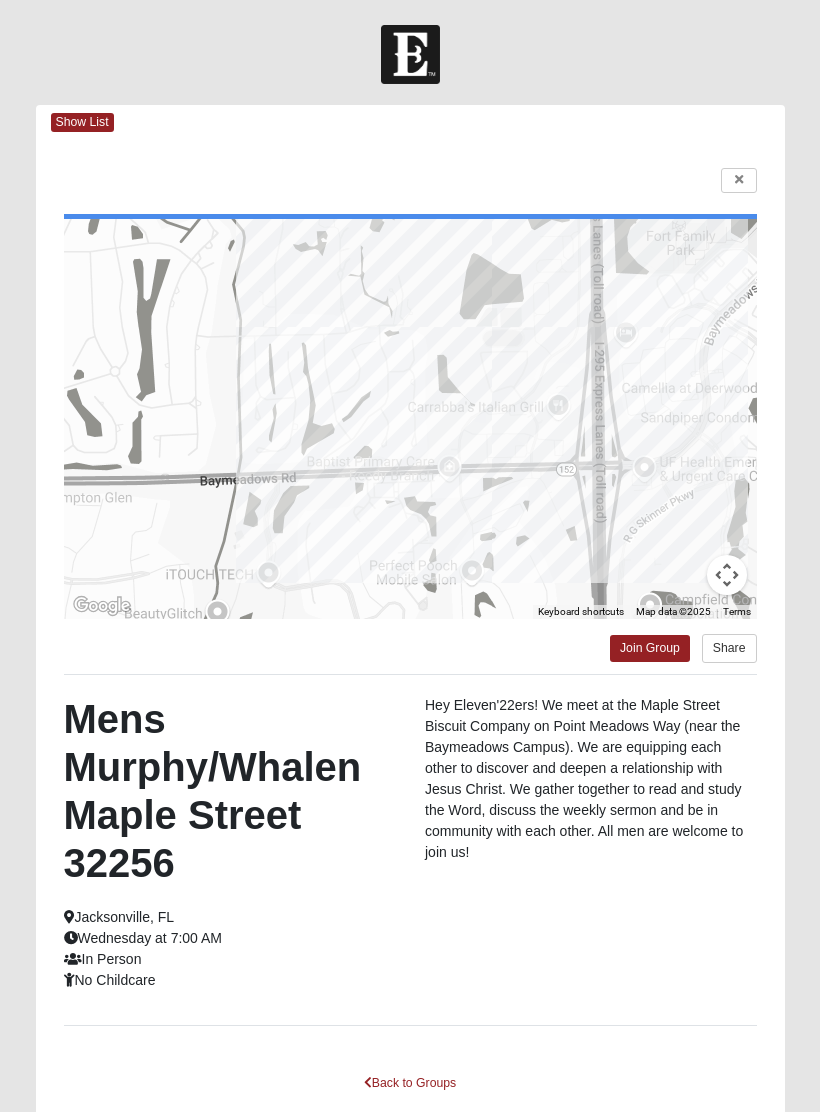 click on "Back to Groups" at bounding box center [410, 1083] 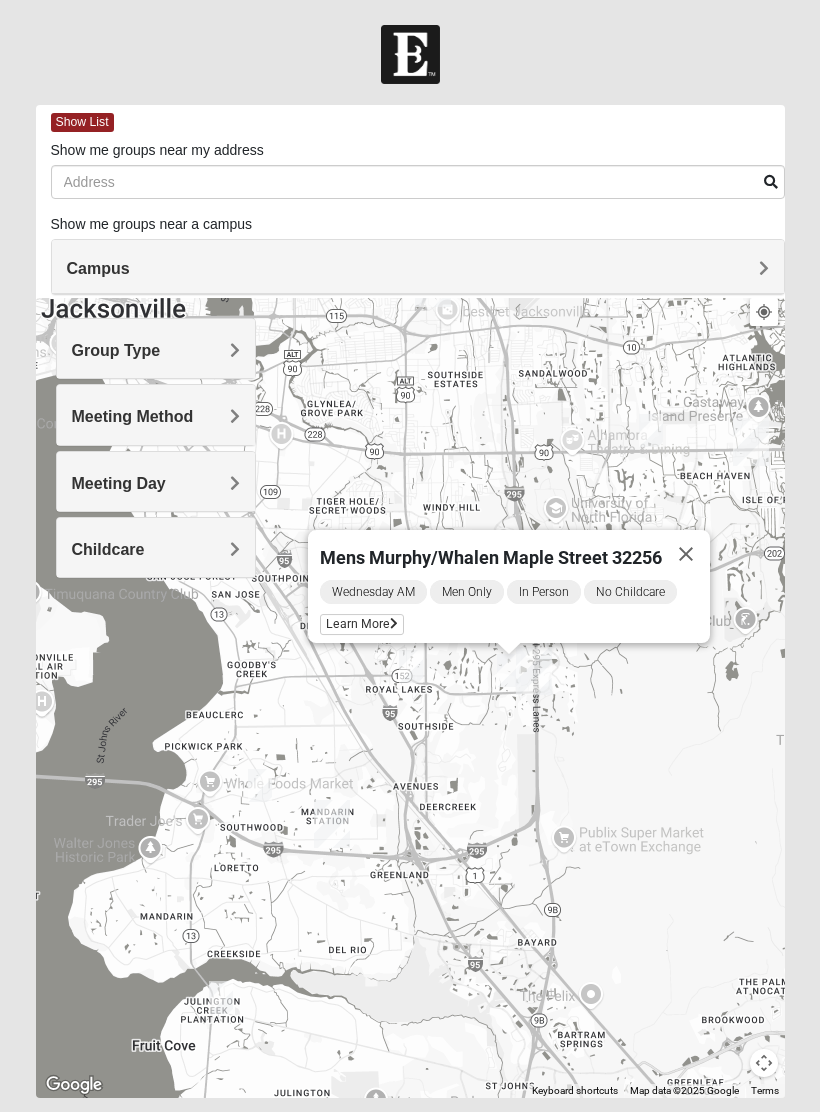 click at bounding box center (686, 554) 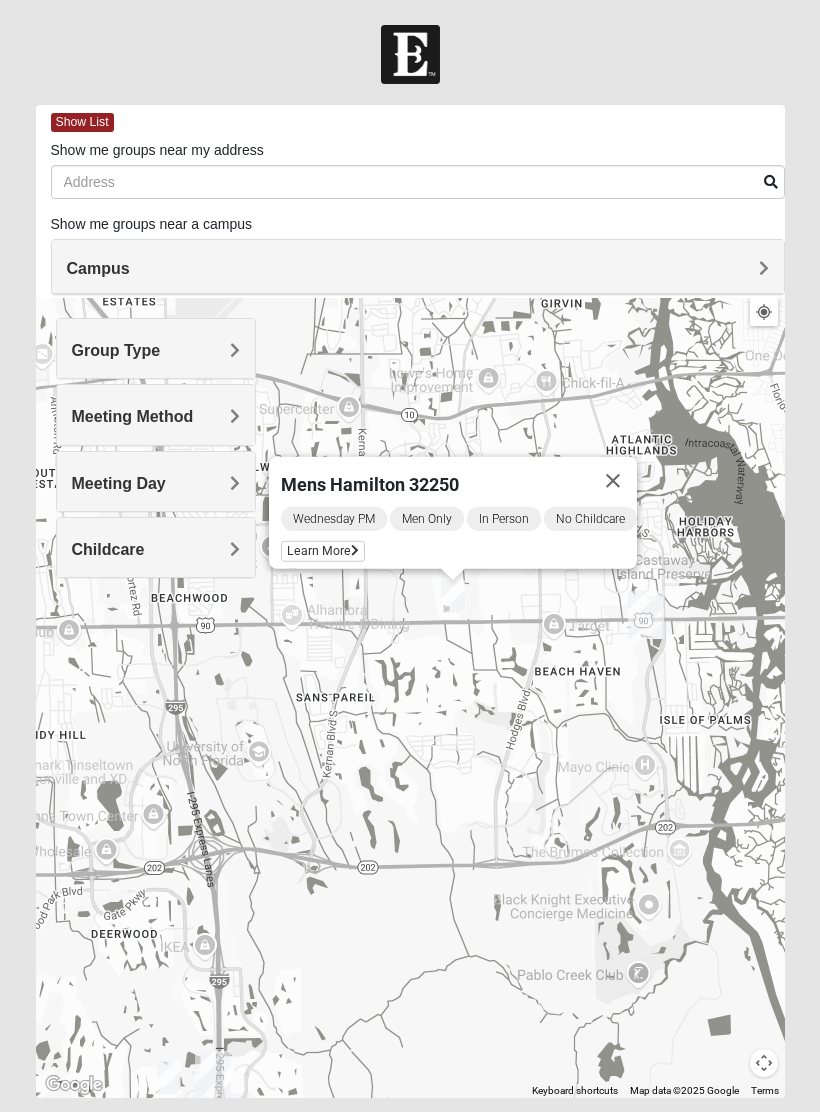 click on "Learn More" at bounding box center (323, 551) 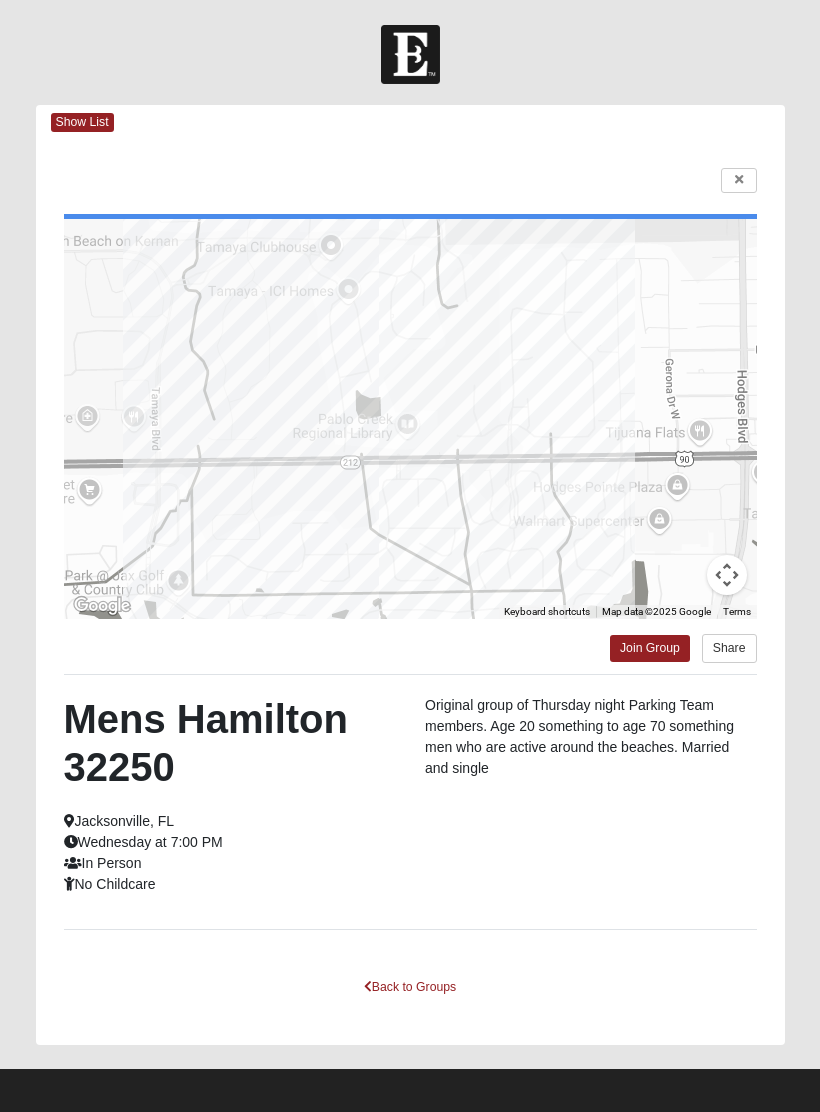 click on "Back to Groups" at bounding box center [410, 987] 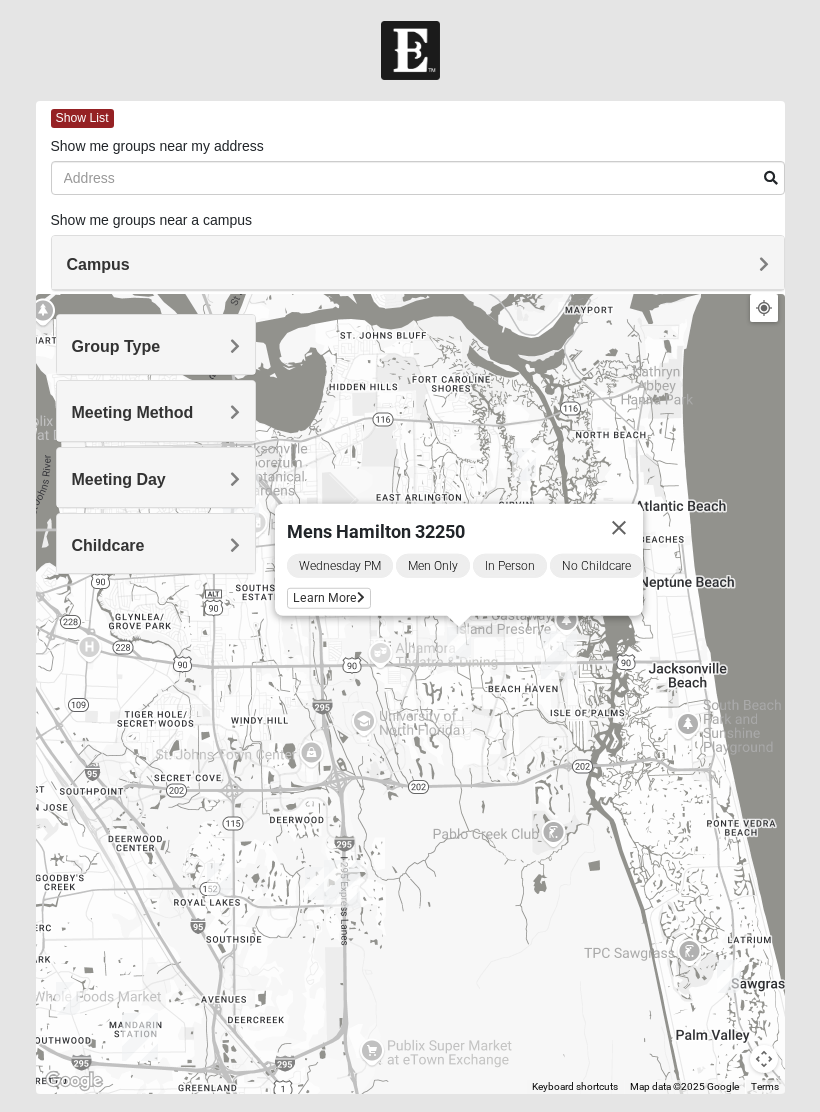 scroll, scrollTop: 5, scrollLeft: 0, axis: vertical 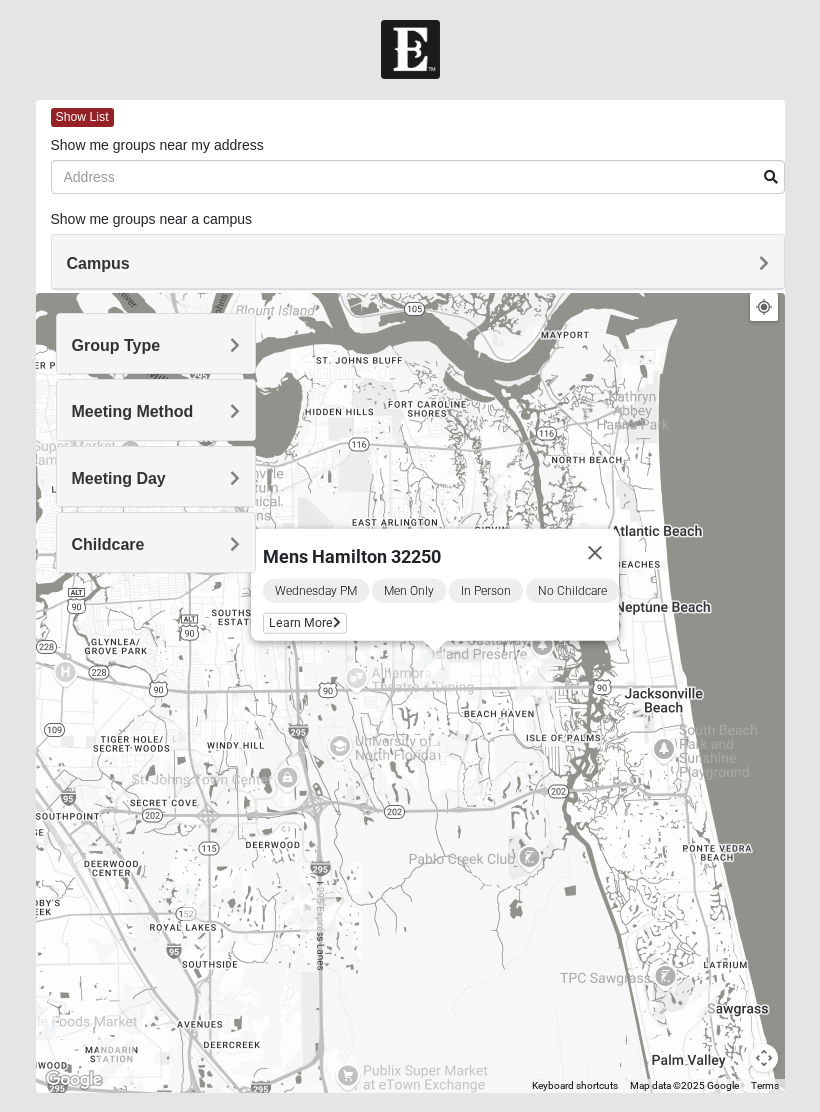 click on "Meeting Day" at bounding box center (156, 478) 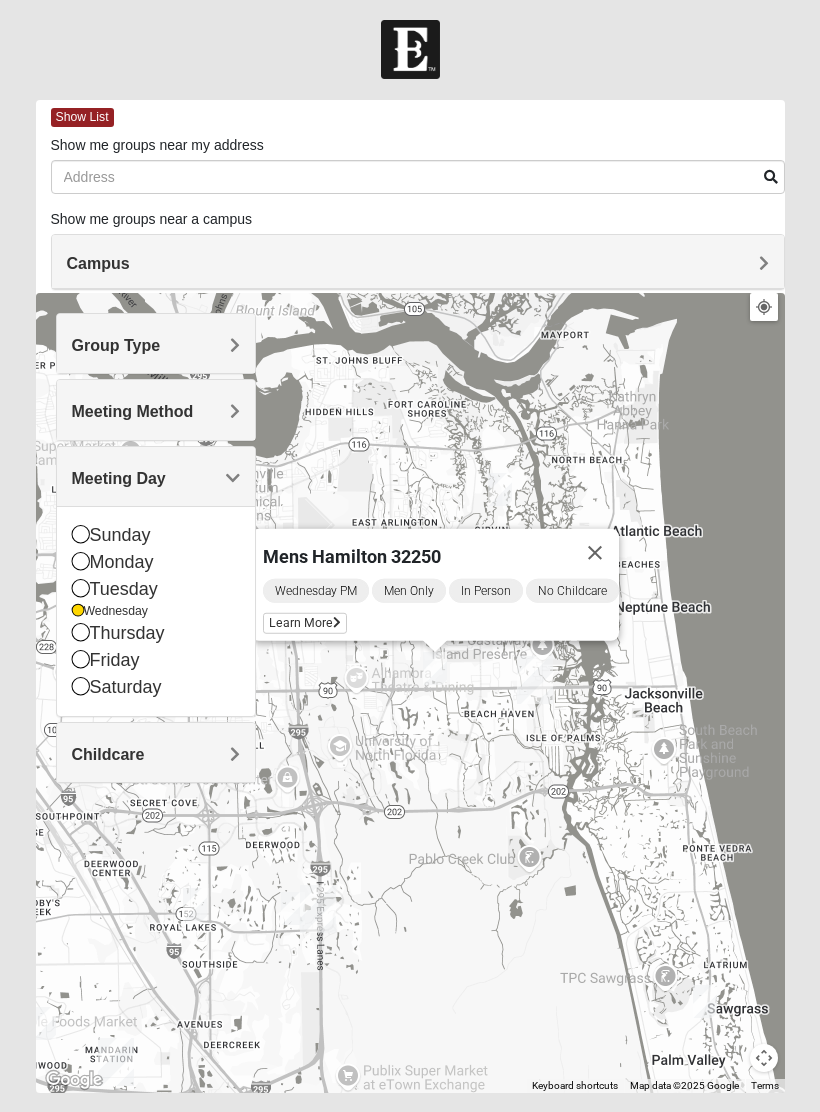 click on "Wednesday" at bounding box center [156, 611] 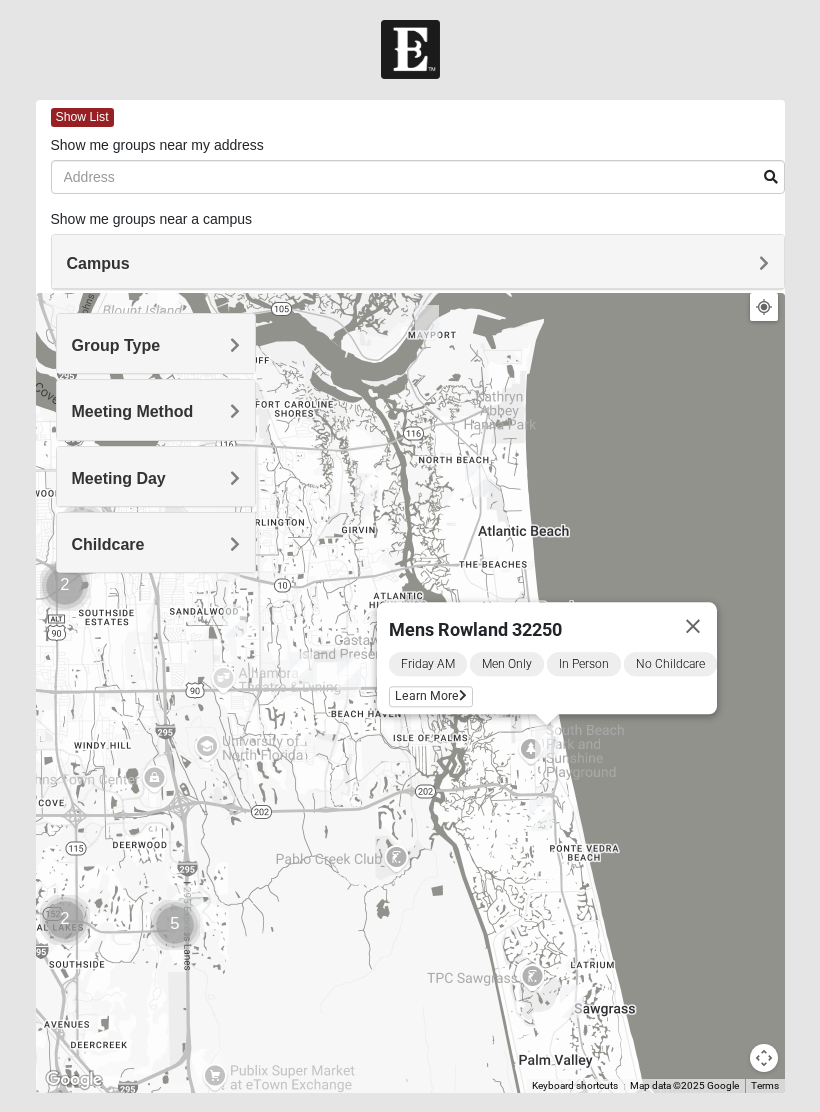 click at bounding box center (693, 626) 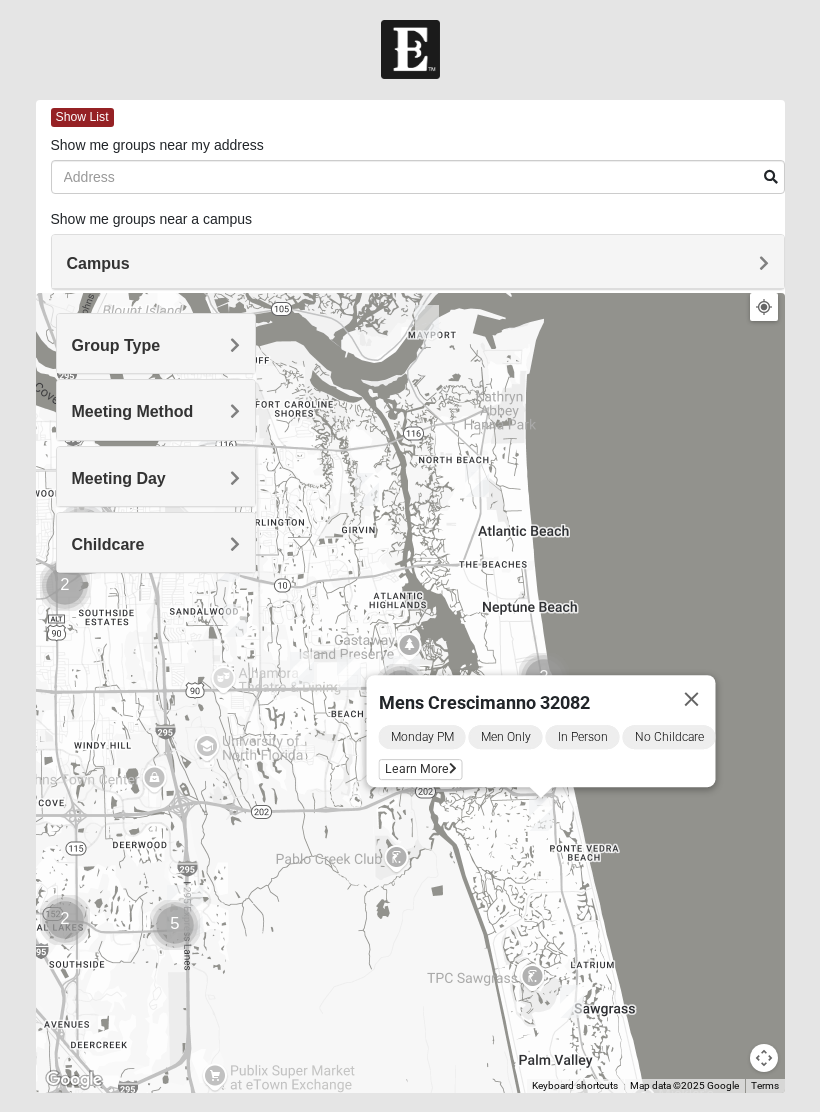 click at bounding box center (692, 699) 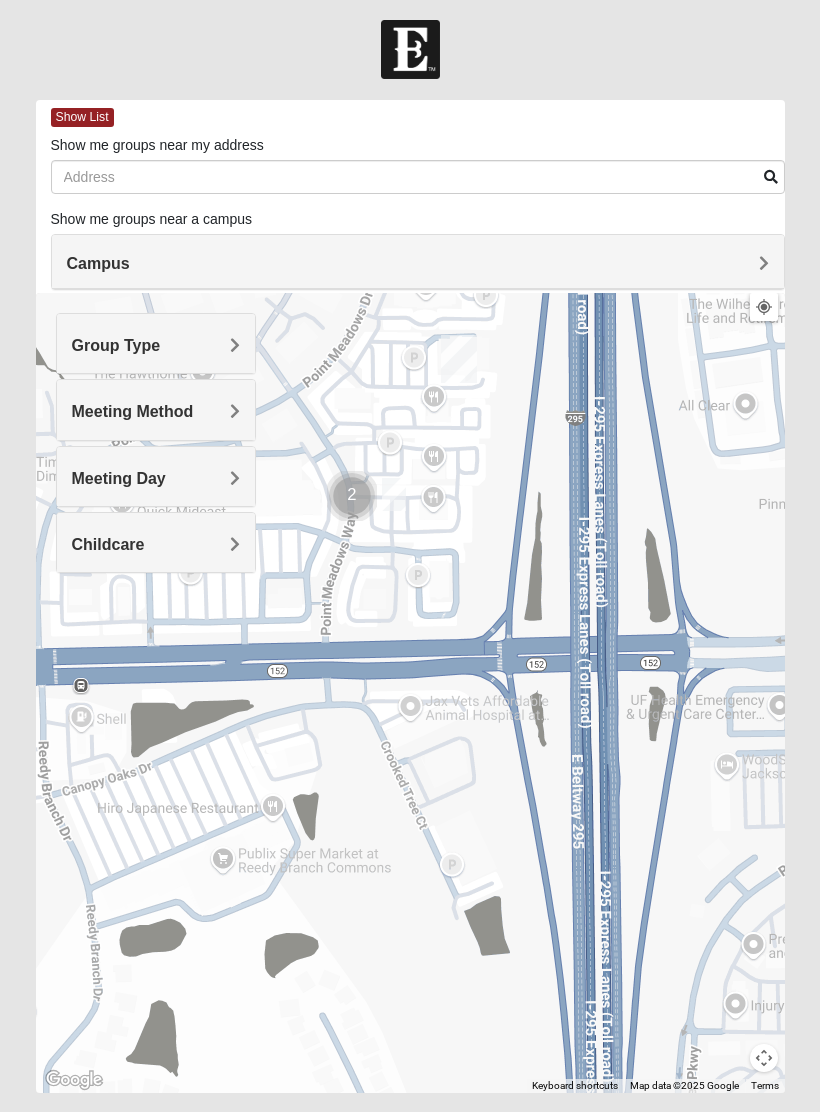 scroll, scrollTop: 0, scrollLeft: 0, axis: both 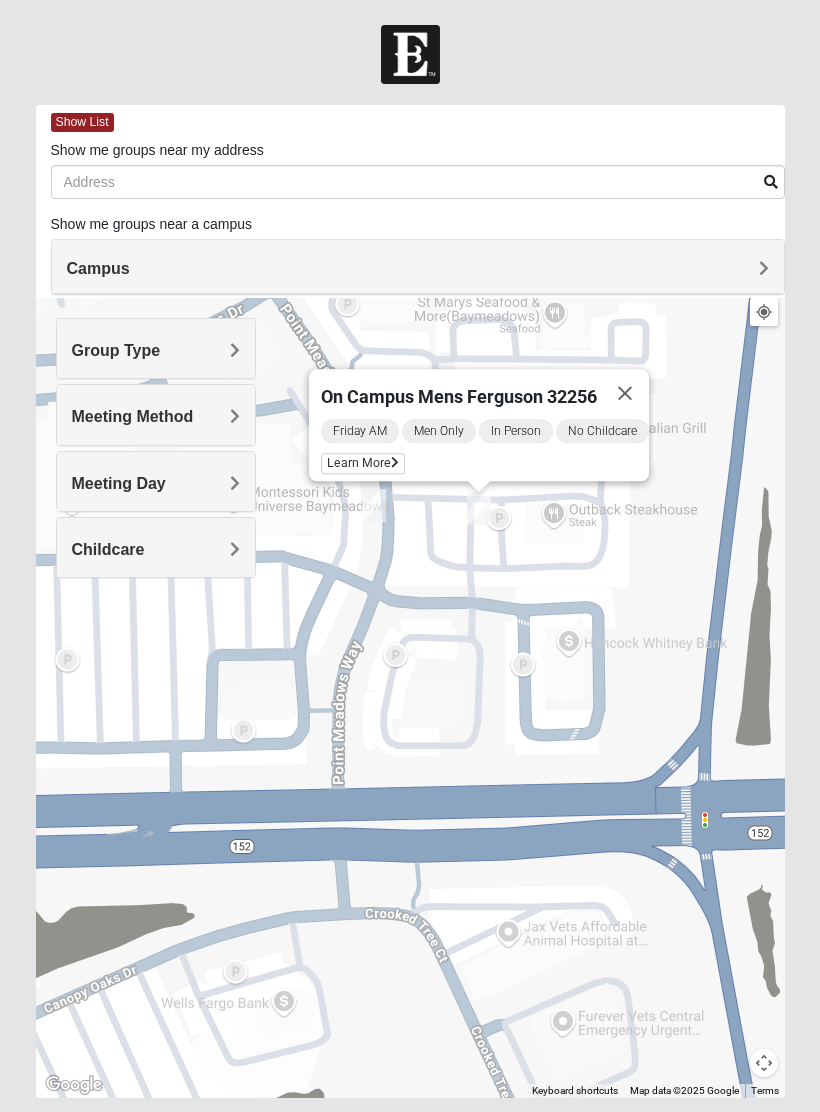 click on "Learn More" at bounding box center (363, 463) 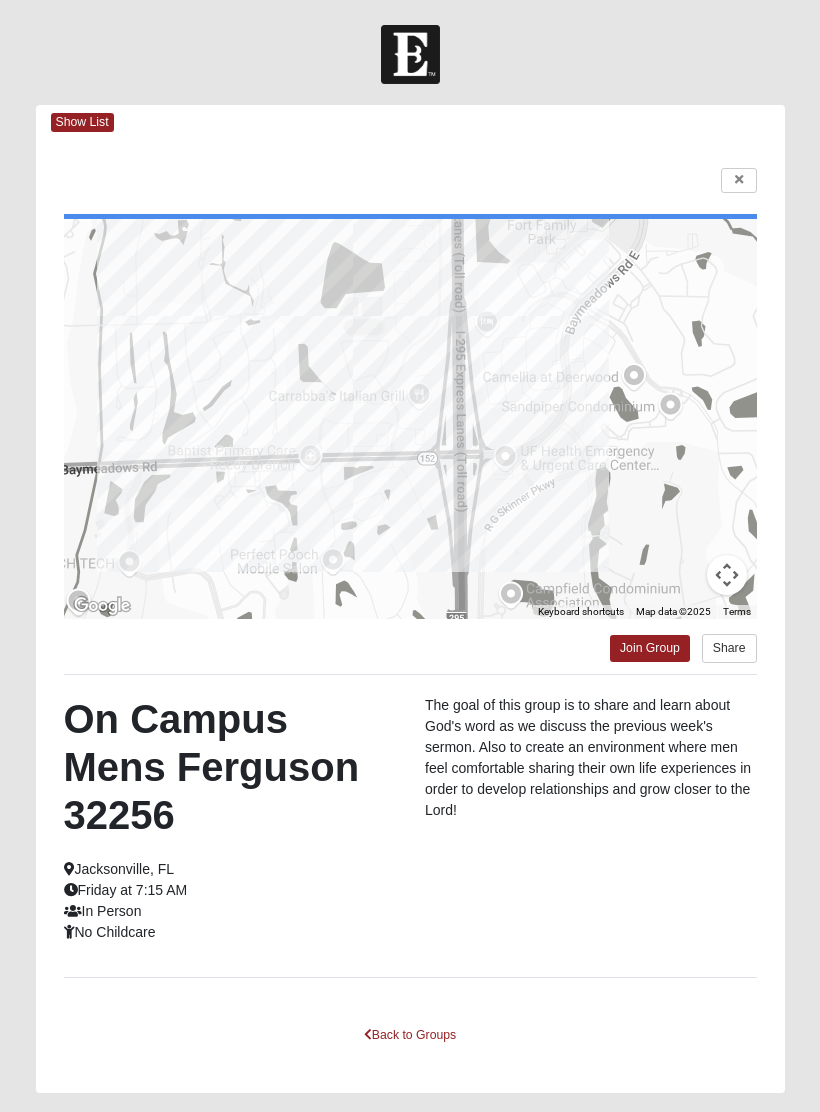 click on "Back to Groups" at bounding box center [410, 1035] 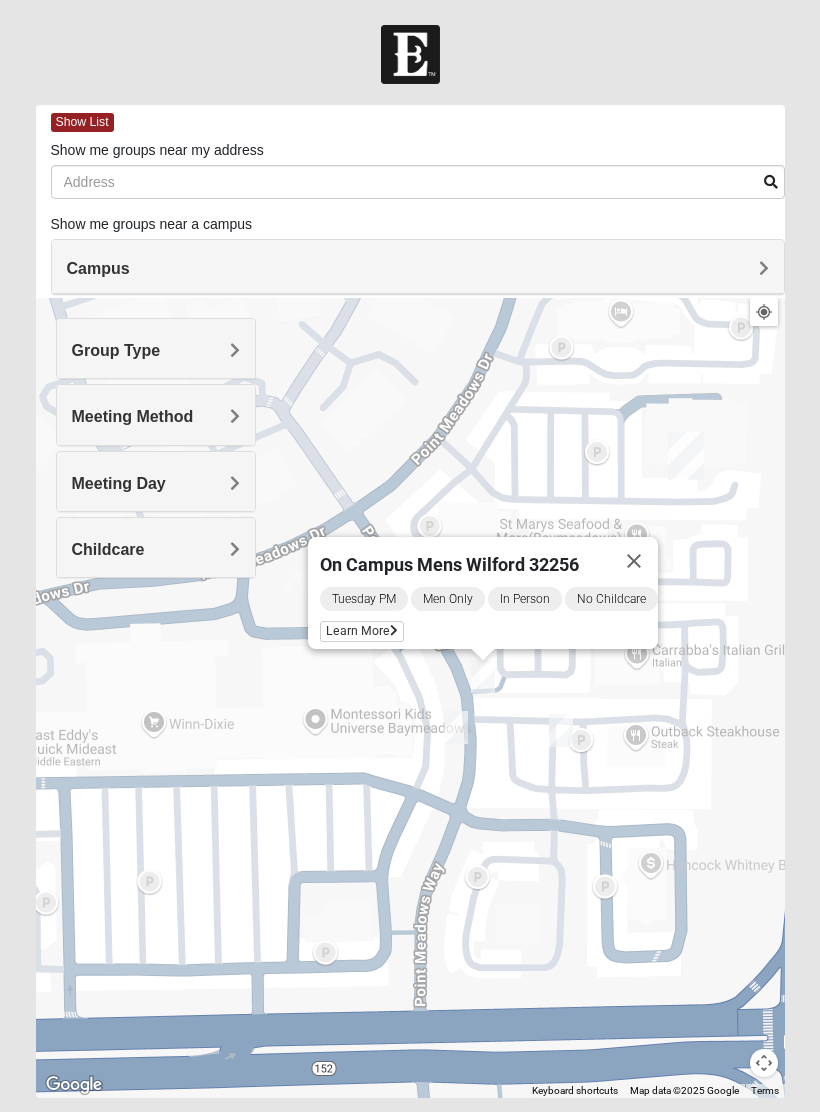 click on "Learn More" at bounding box center [362, 631] 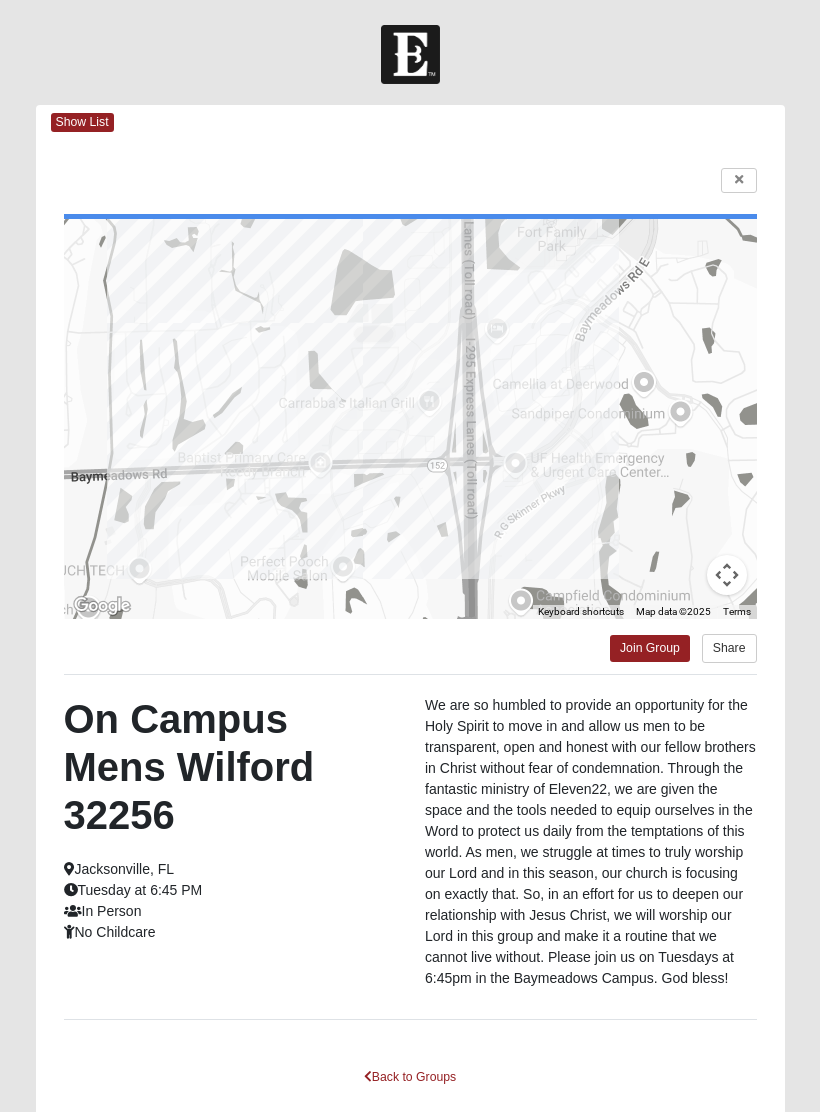 click at bounding box center (739, 180) 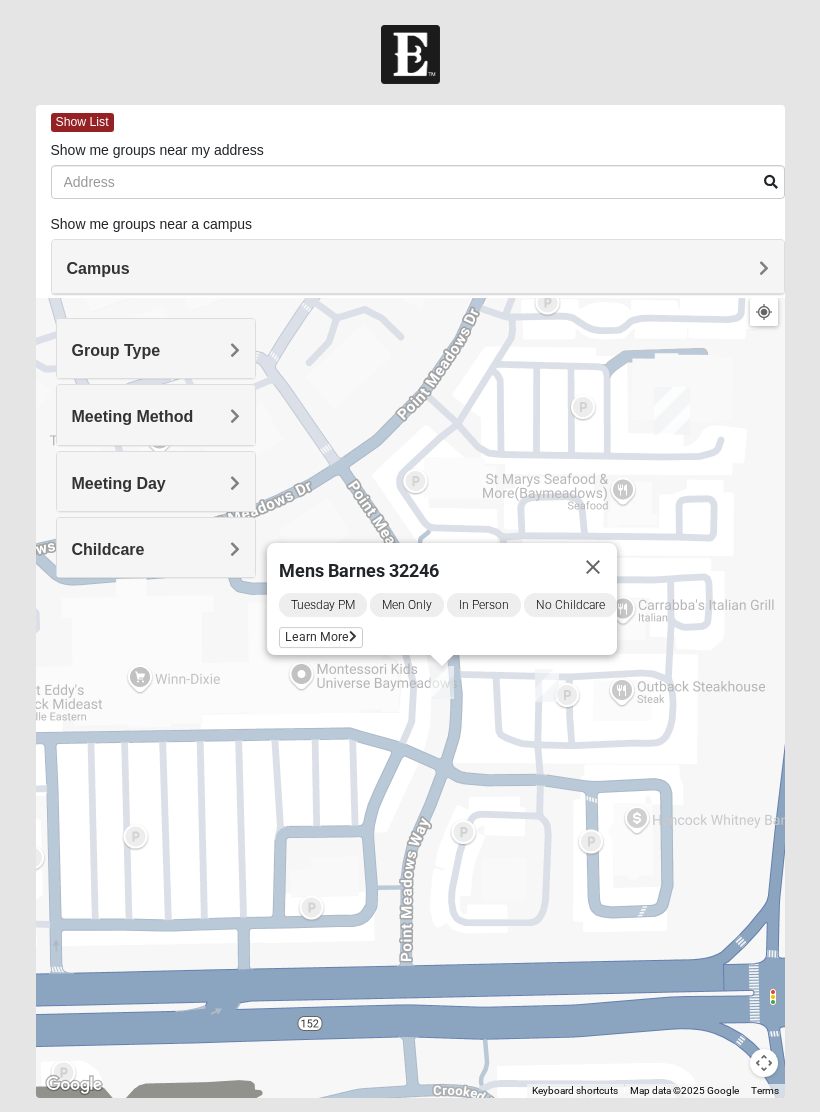 click at bounding box center (593, 567) 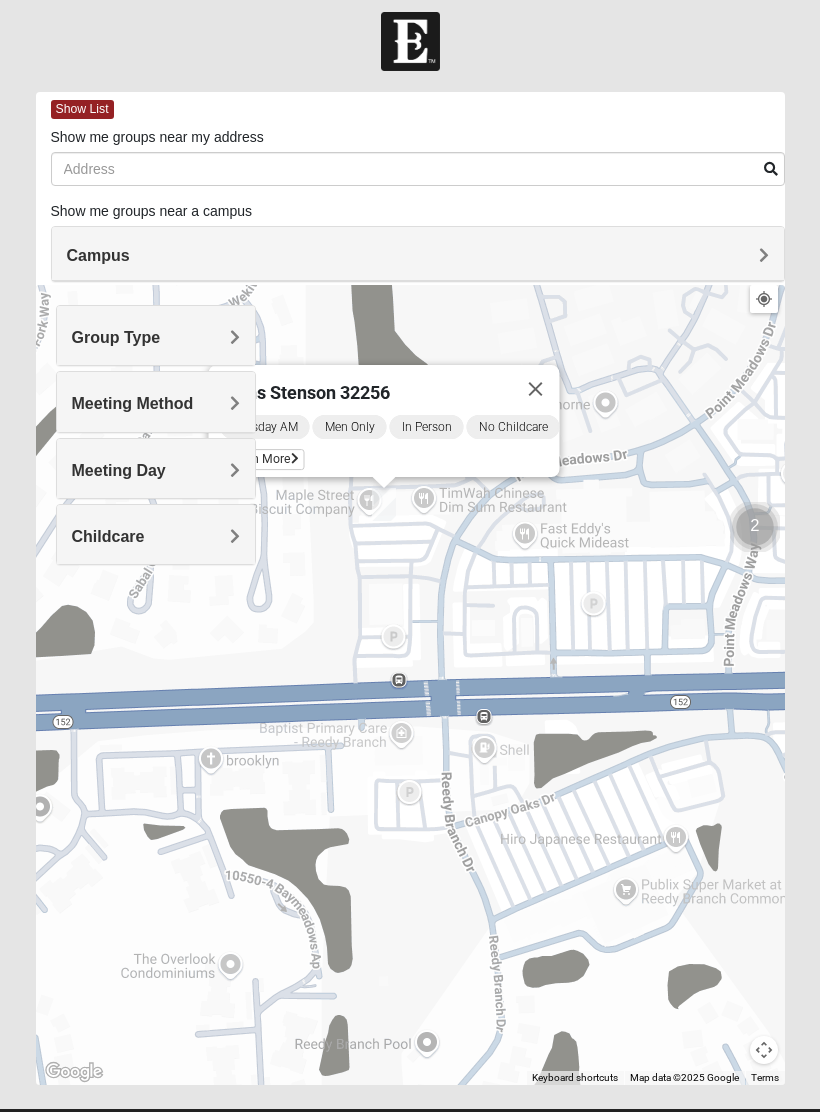 scroll, scrollTop: 14, scrollLeft: 0, axis: vertical 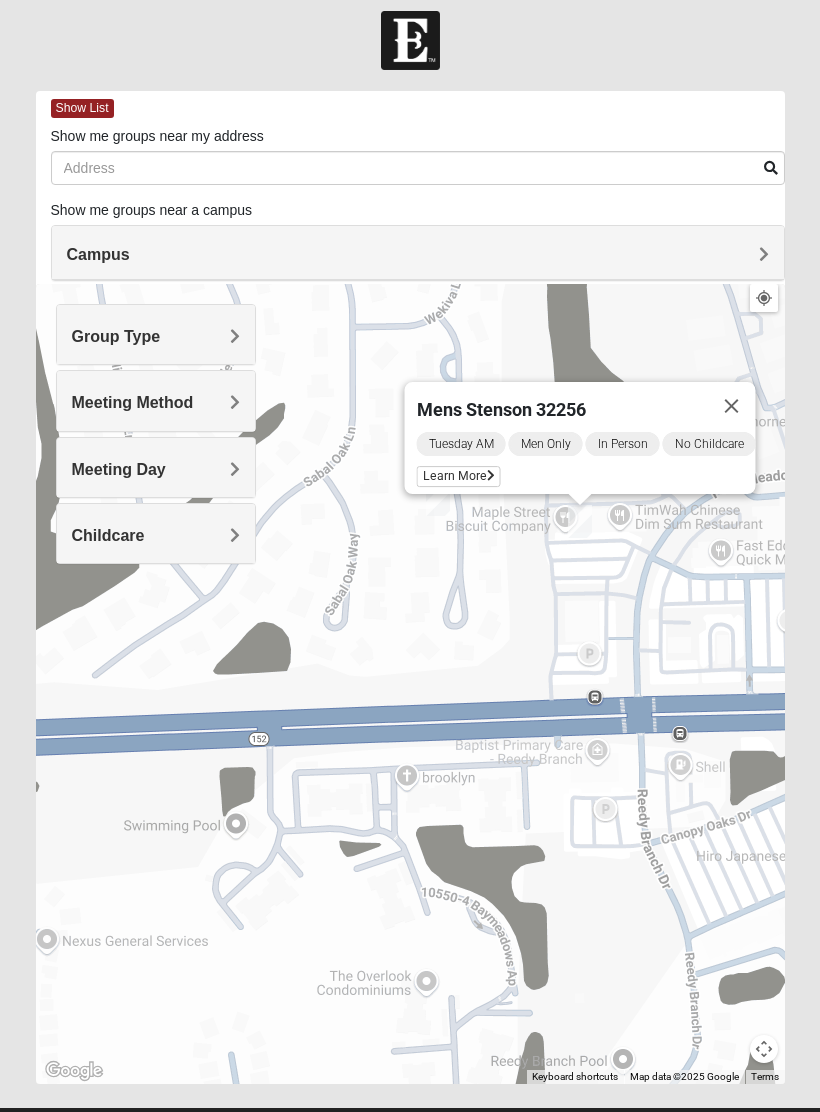 click on "Learn More" at bounding box center [459, 476] 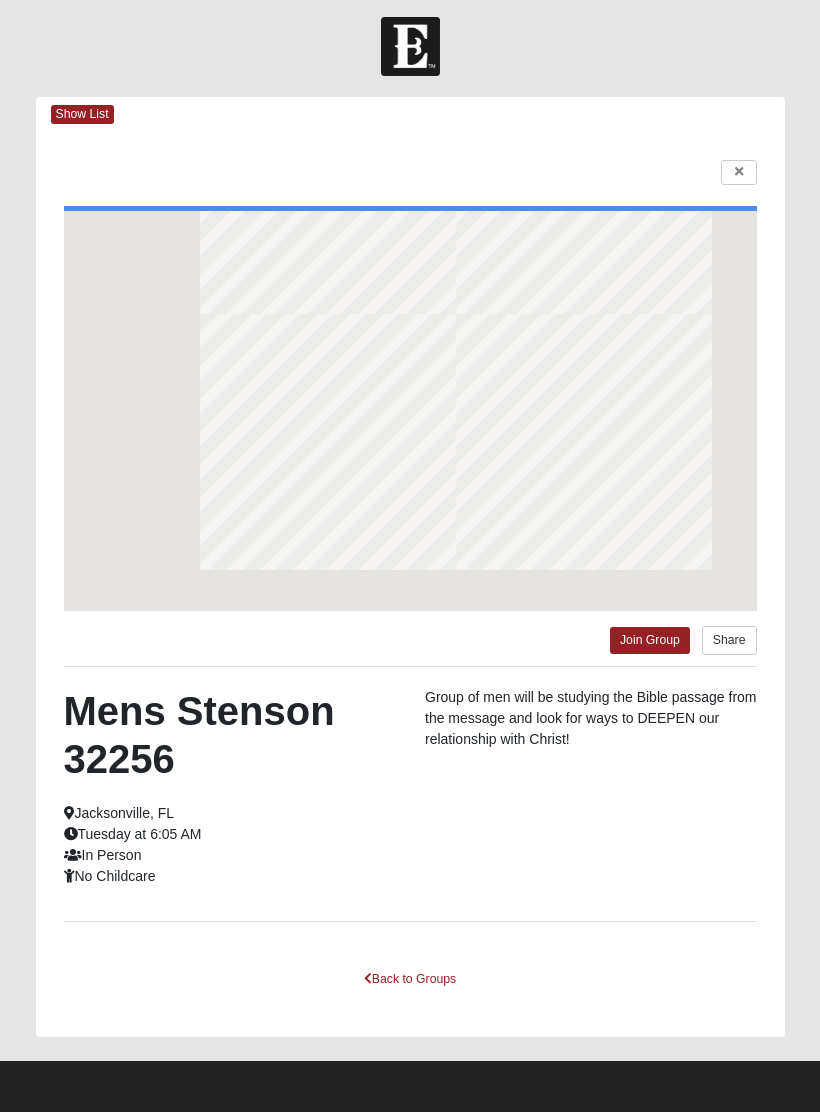 scroll, scrollTop: 8, scrollLeft: 0, axis: vertical 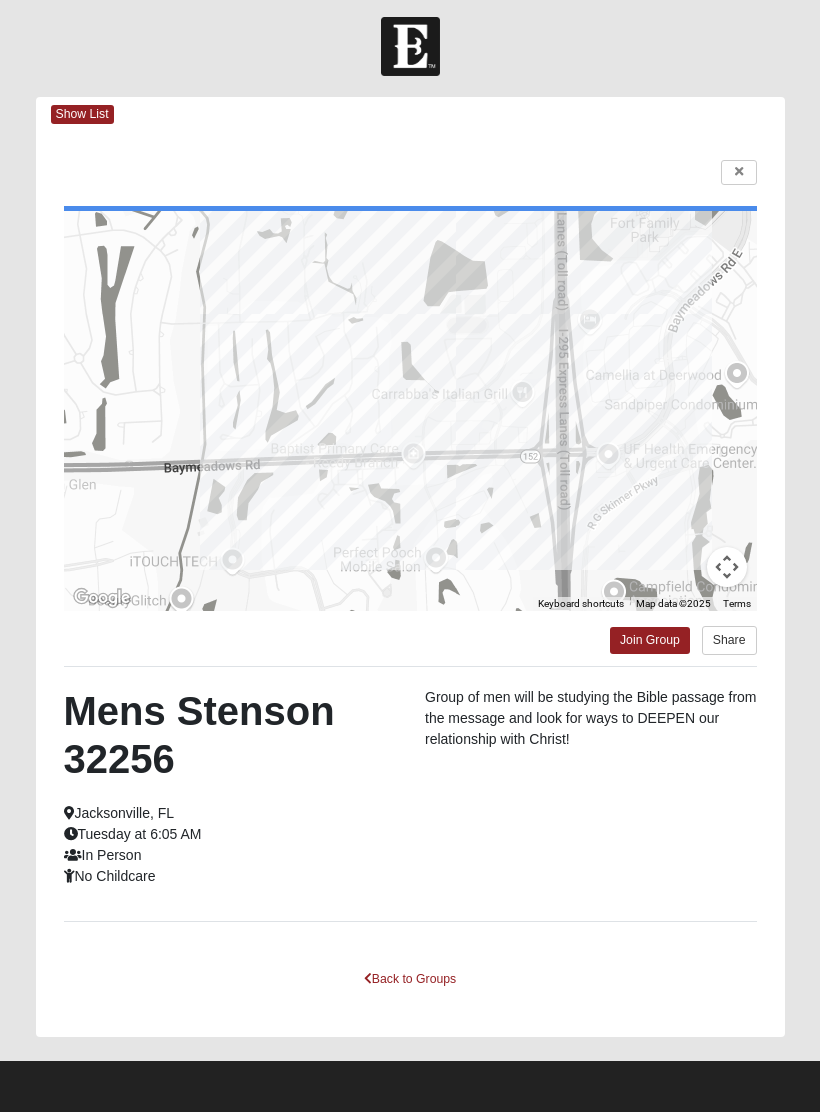 click on "Back to Groups" at bounding box center (410, 979) 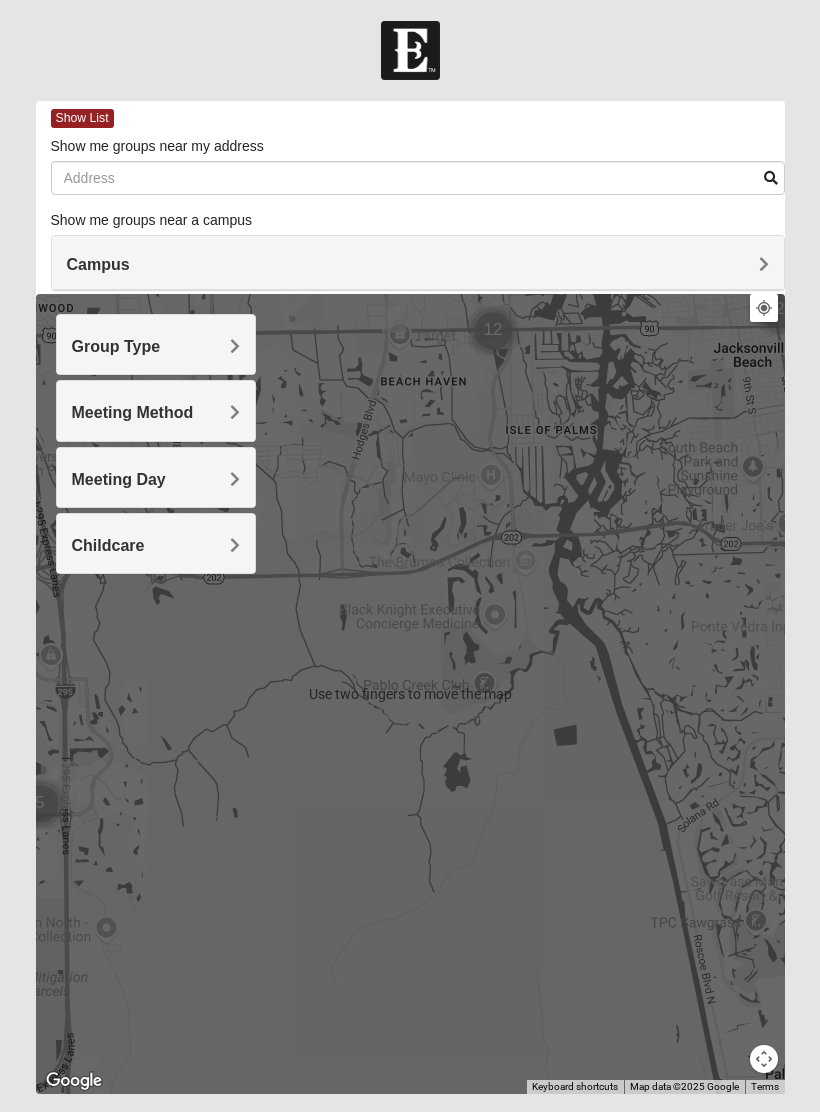 scroll, scrollTop: 0, scrollLeft: 0, axis: both 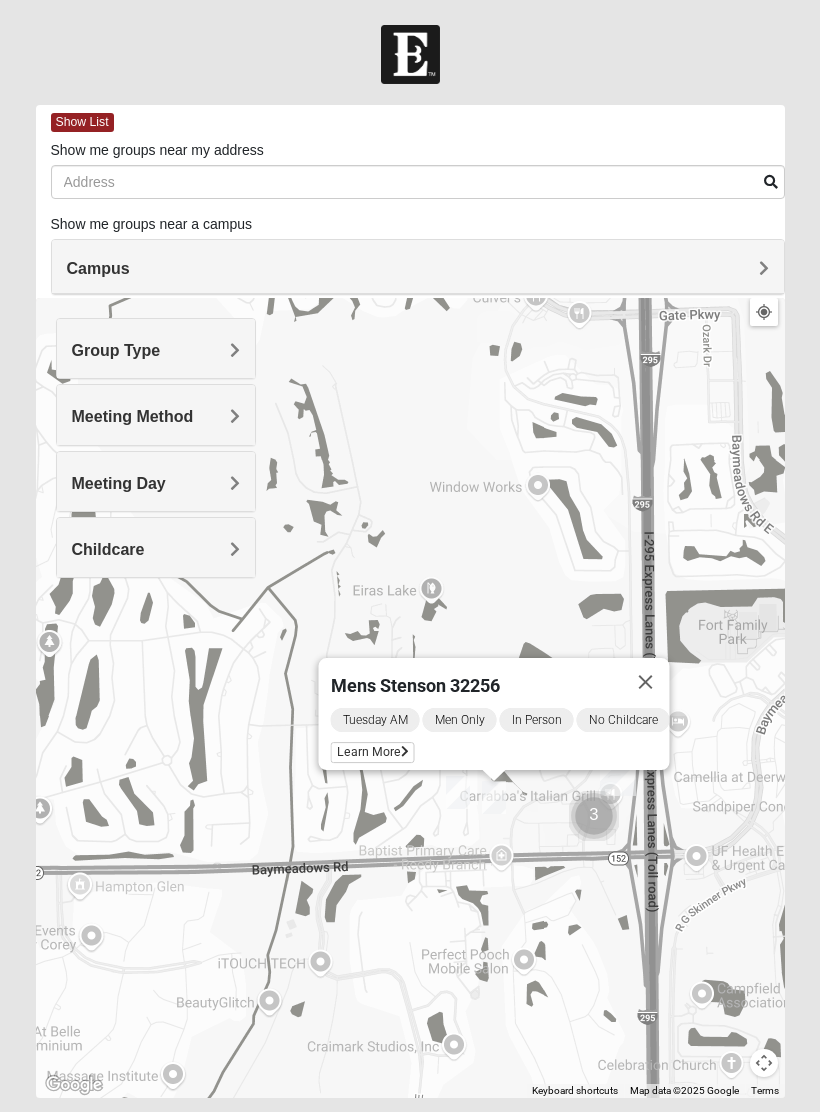 click at bounding box center (646, 682) 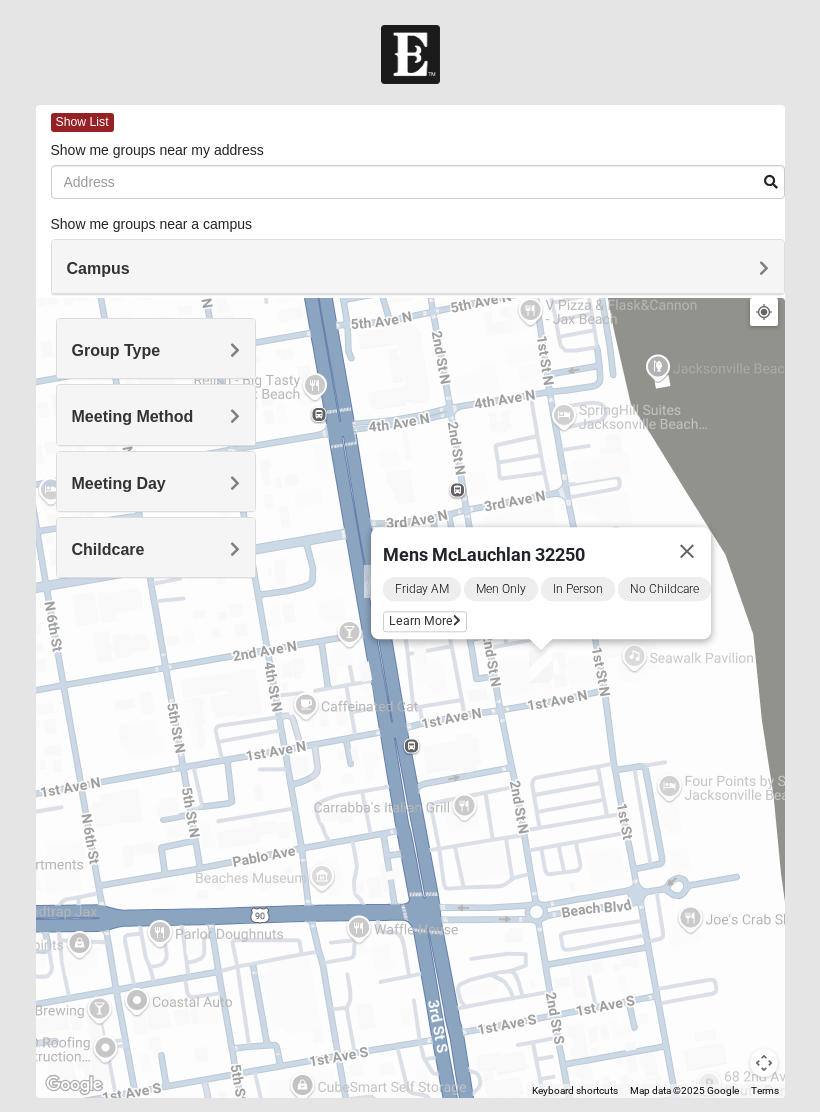 click on "Learn More" at bounding box center (425, 621) 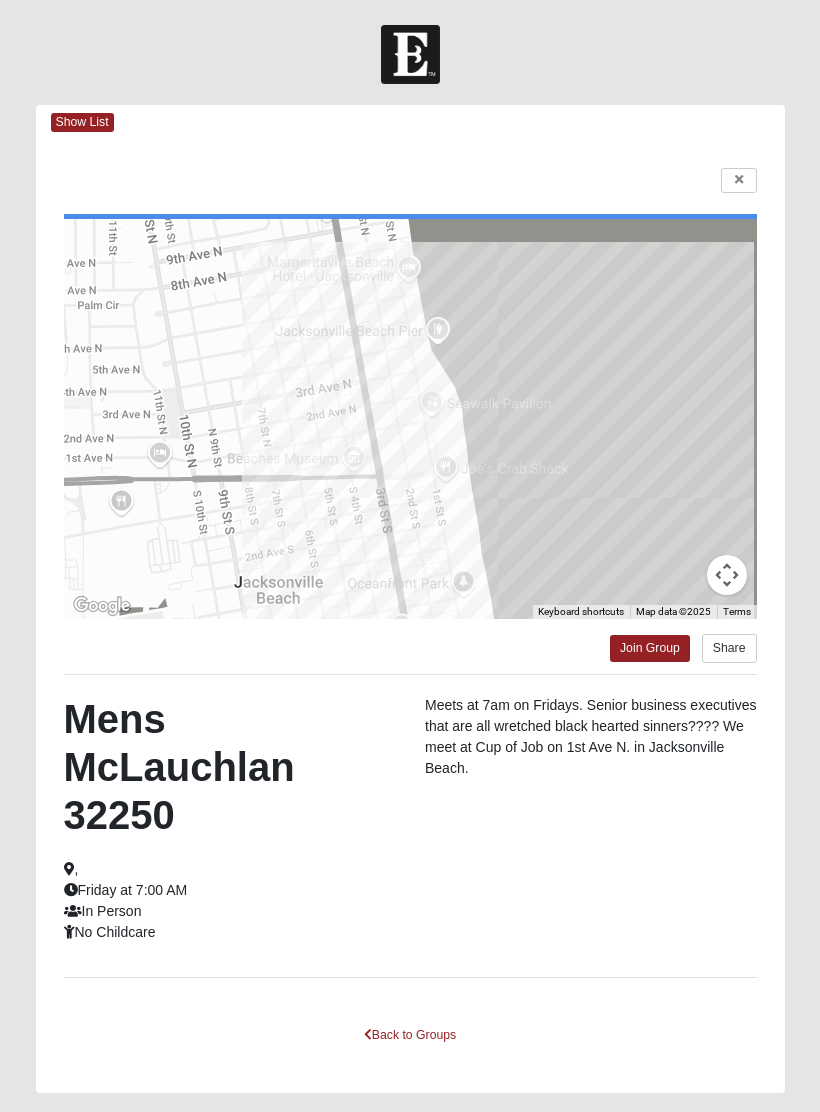 click on "Back to Groups" at bounding box center [410, 1035] 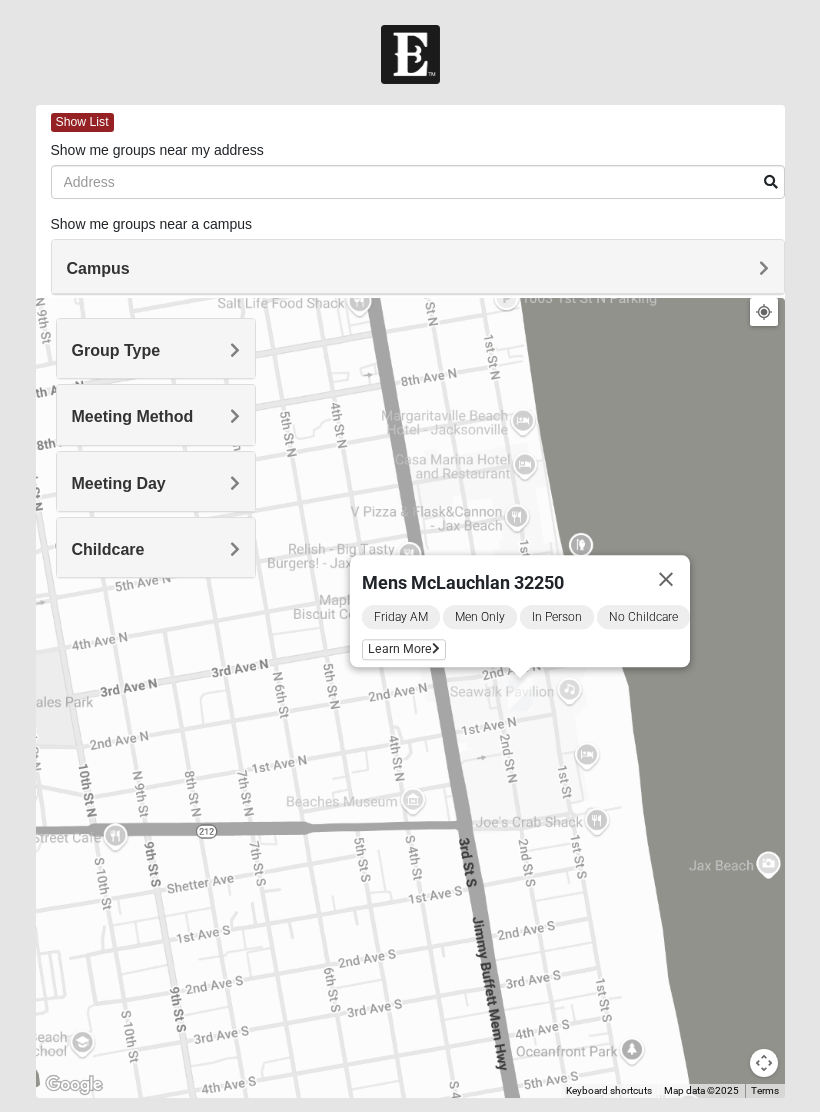 click at bounding box center (666, 579) 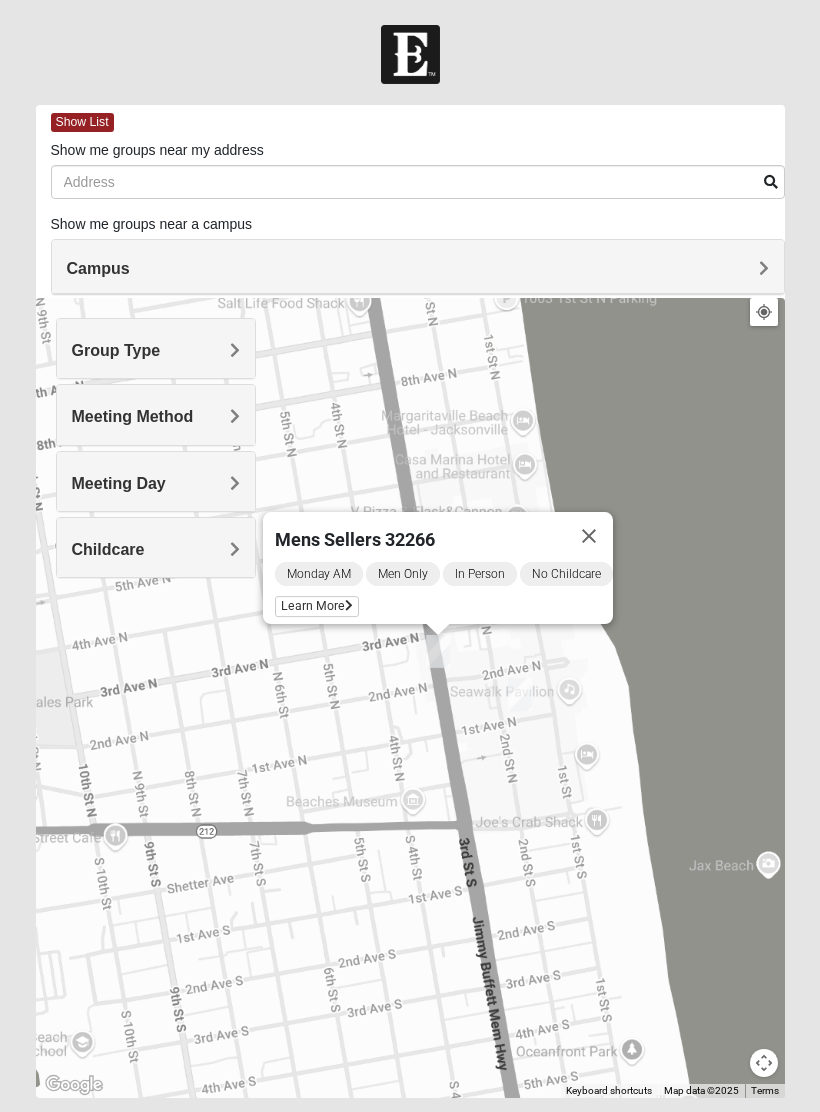 click on "Learn More" at bounding box center [317, 606] 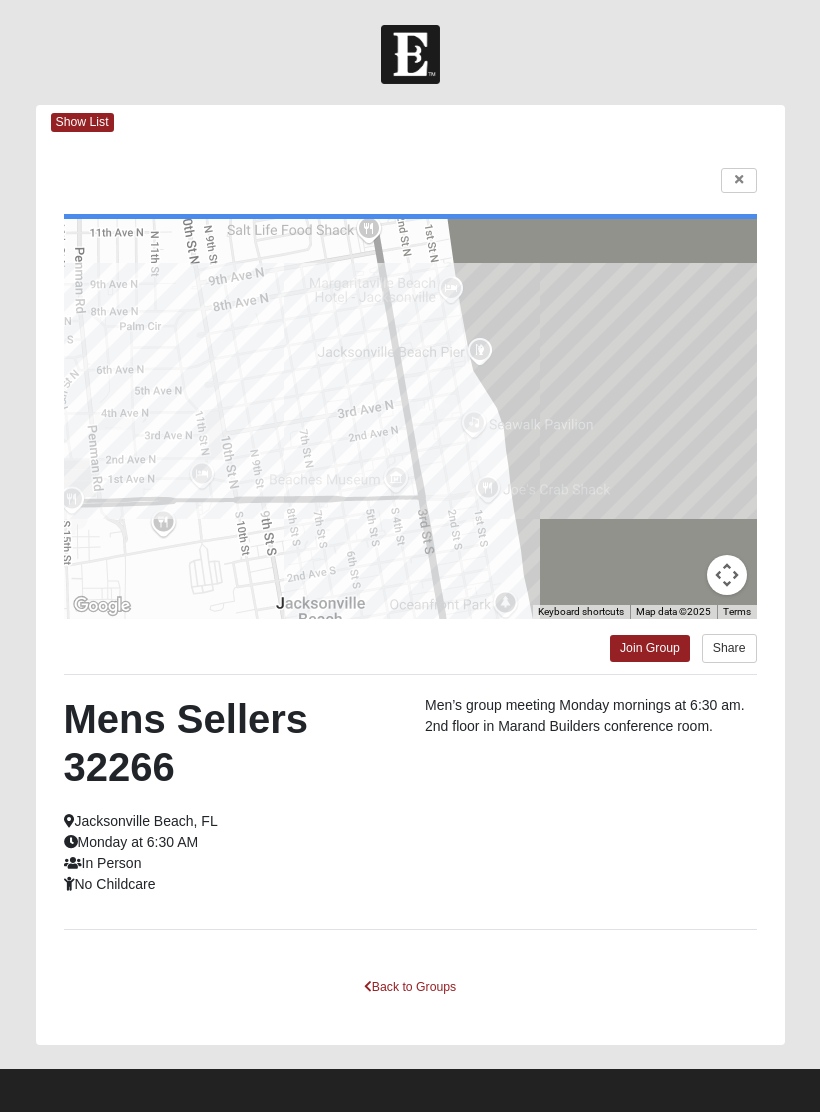 click on "Back to Groups" at bounding box center [410, 987] 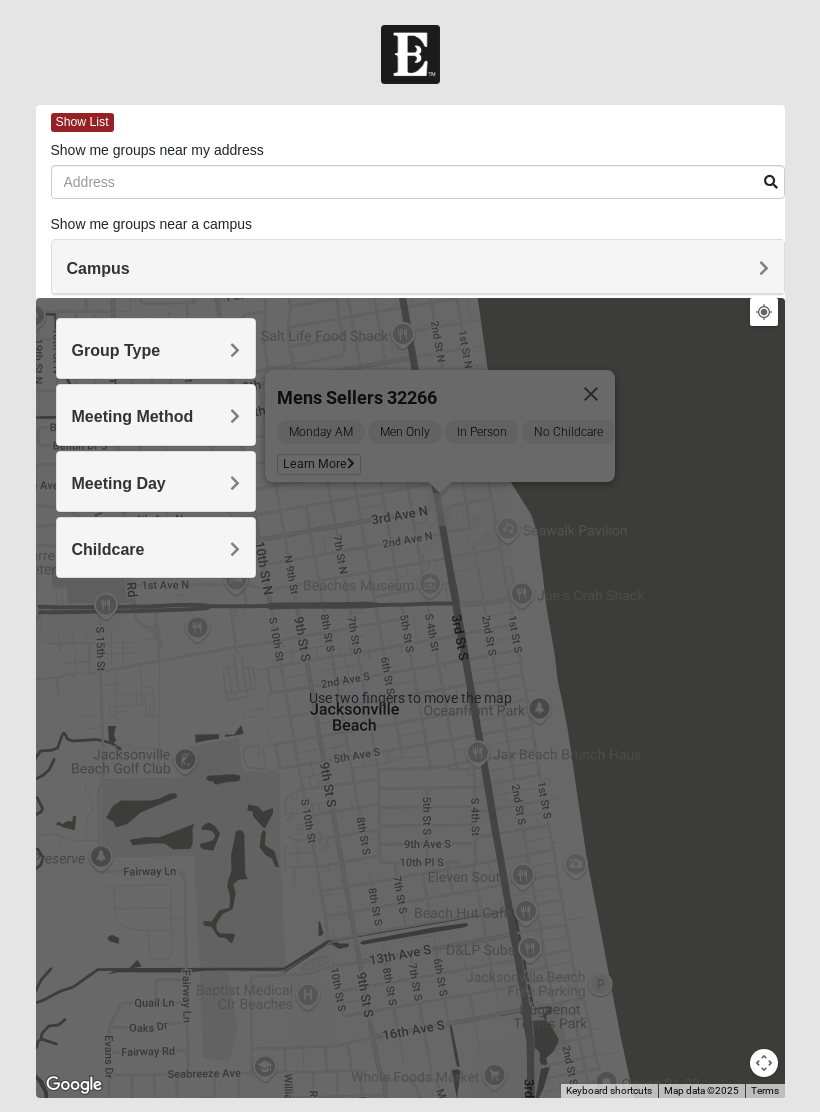 scroll, scrollTop: 36, scrollLeft: 0, axis: vertical 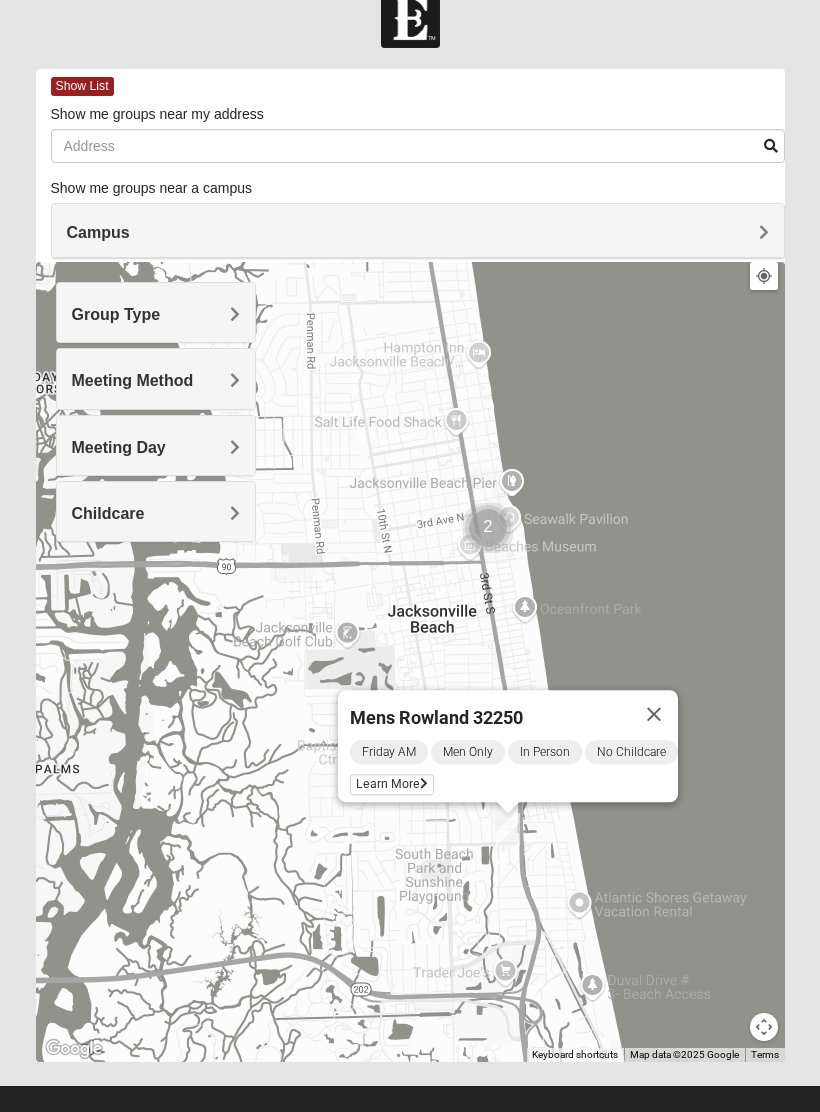 click on "Learn More" at bounding box center [392, 784] 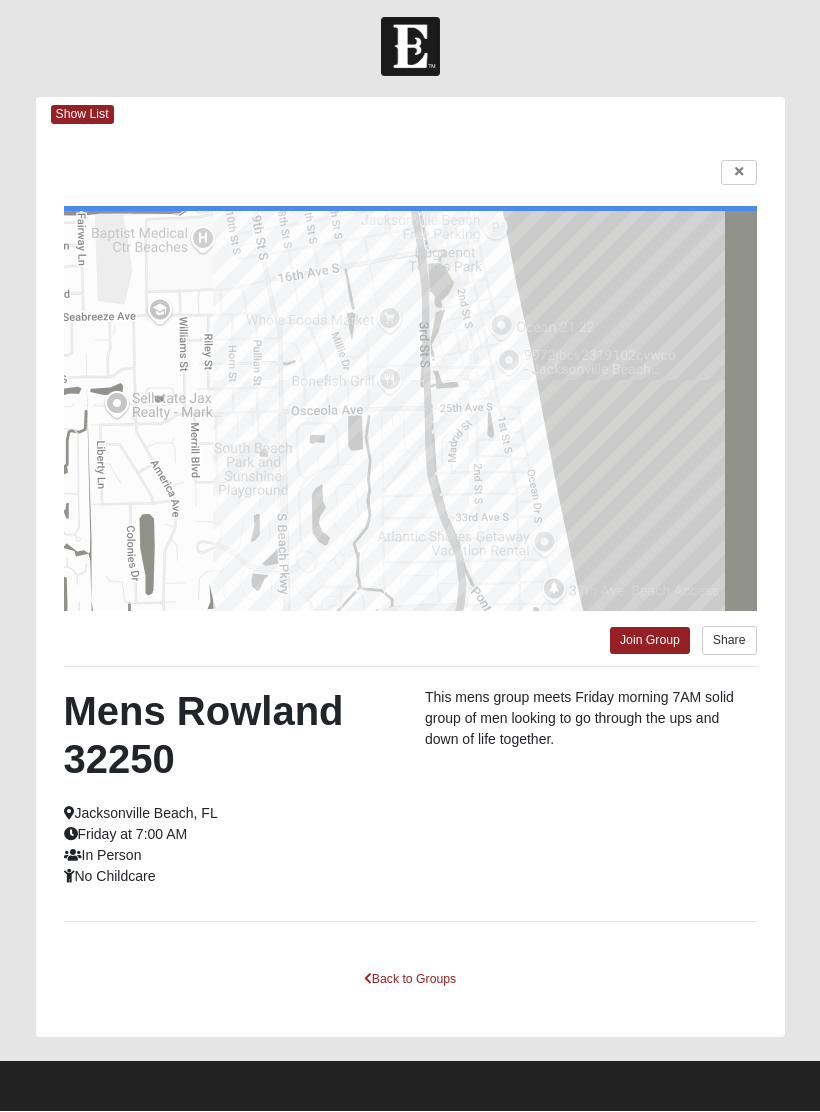 scroll, scrollTop: 8, scrollLeft: 0, axis: vertical 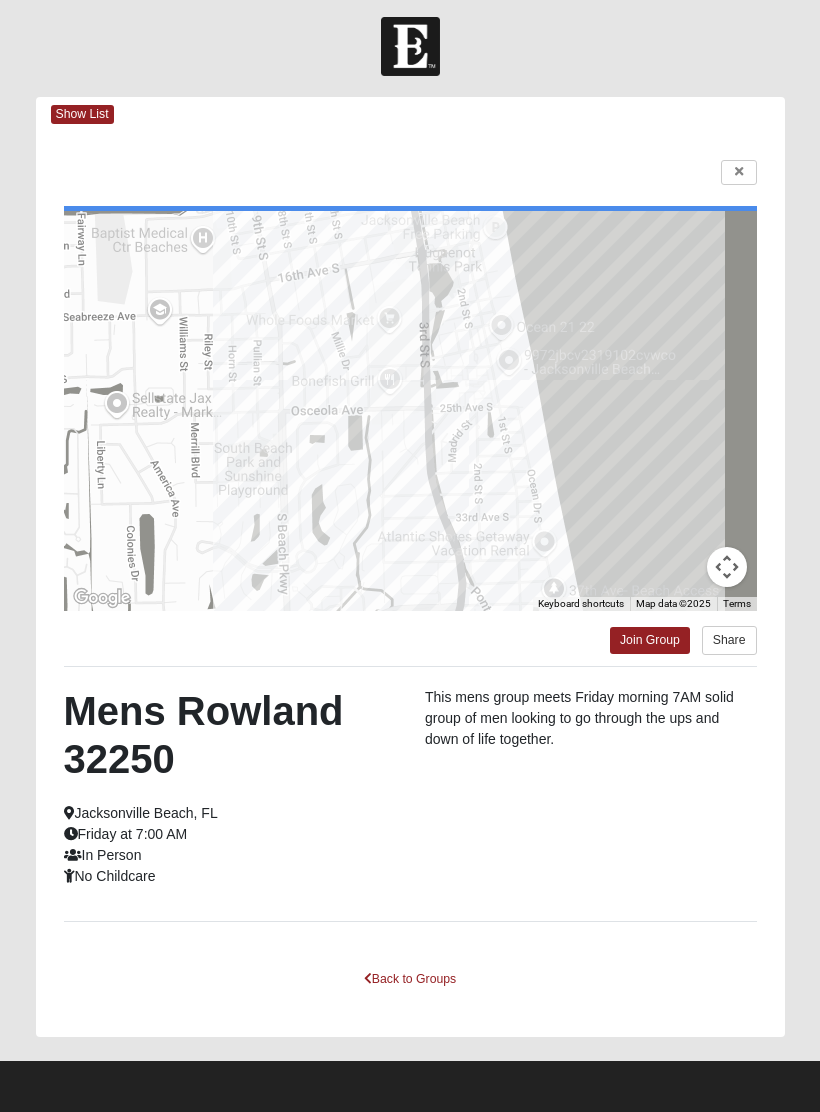 click on "Back to Groups" at bounding box center [410, 979] 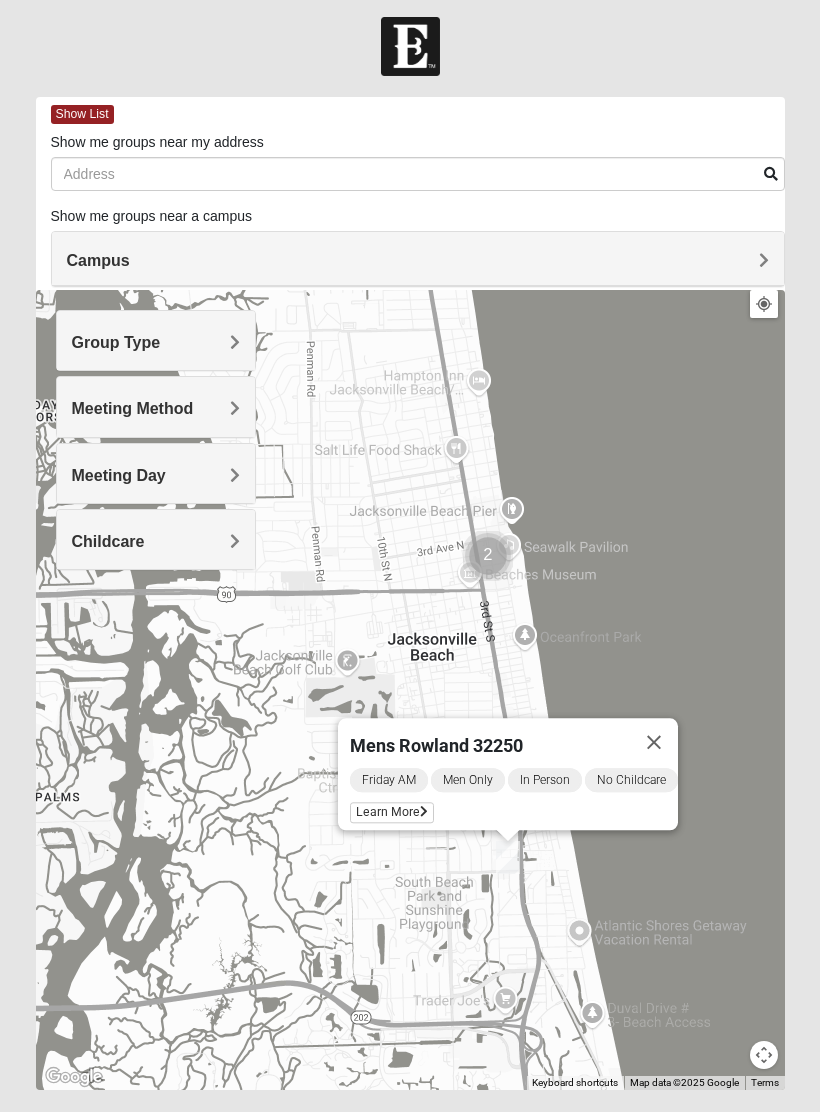 click on "Group Type" at bounding box center (156, 340) 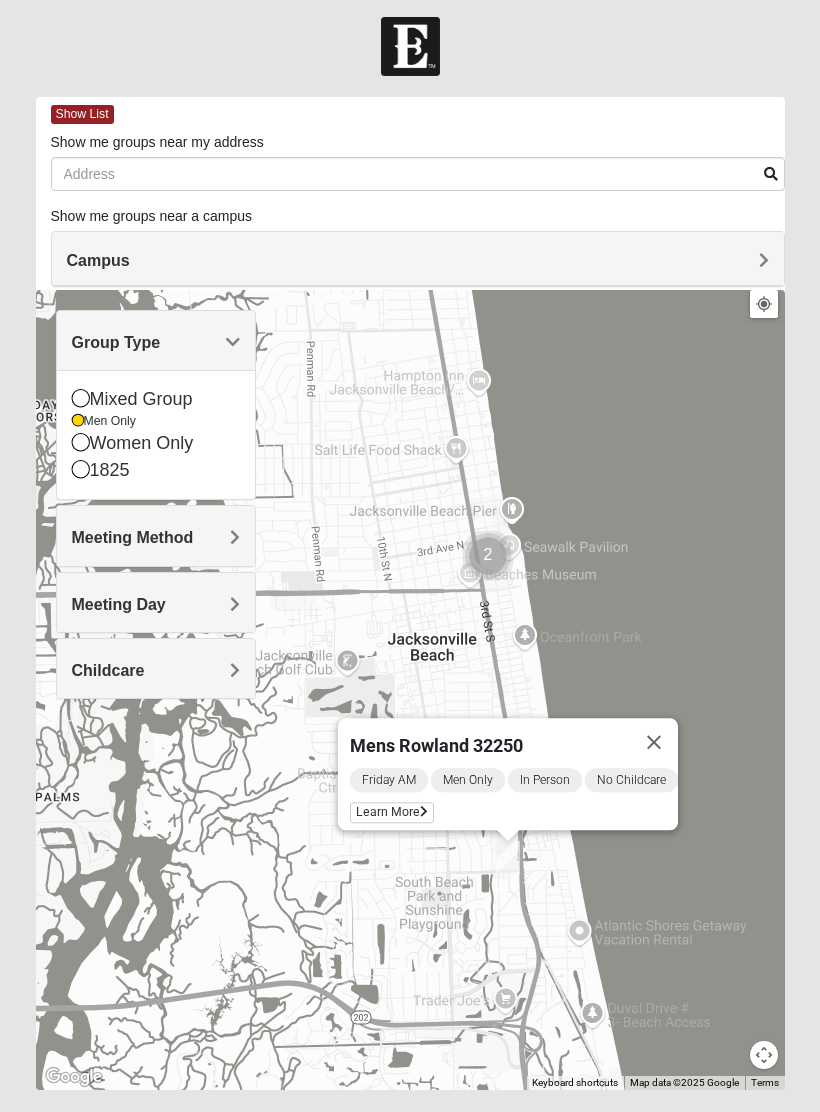 click on "Group Type" at bounding box center (156, 340) 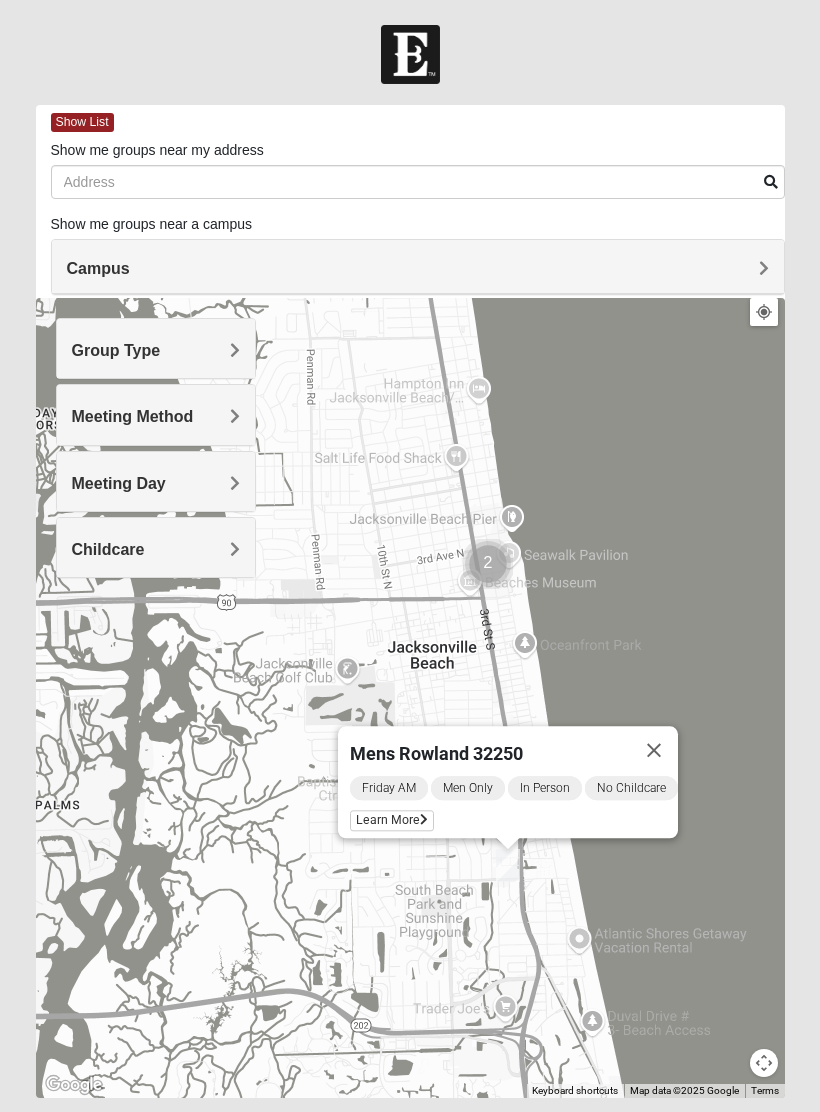 scroll, scrollTop: 8, scrollLeft: 0, axis: vertical 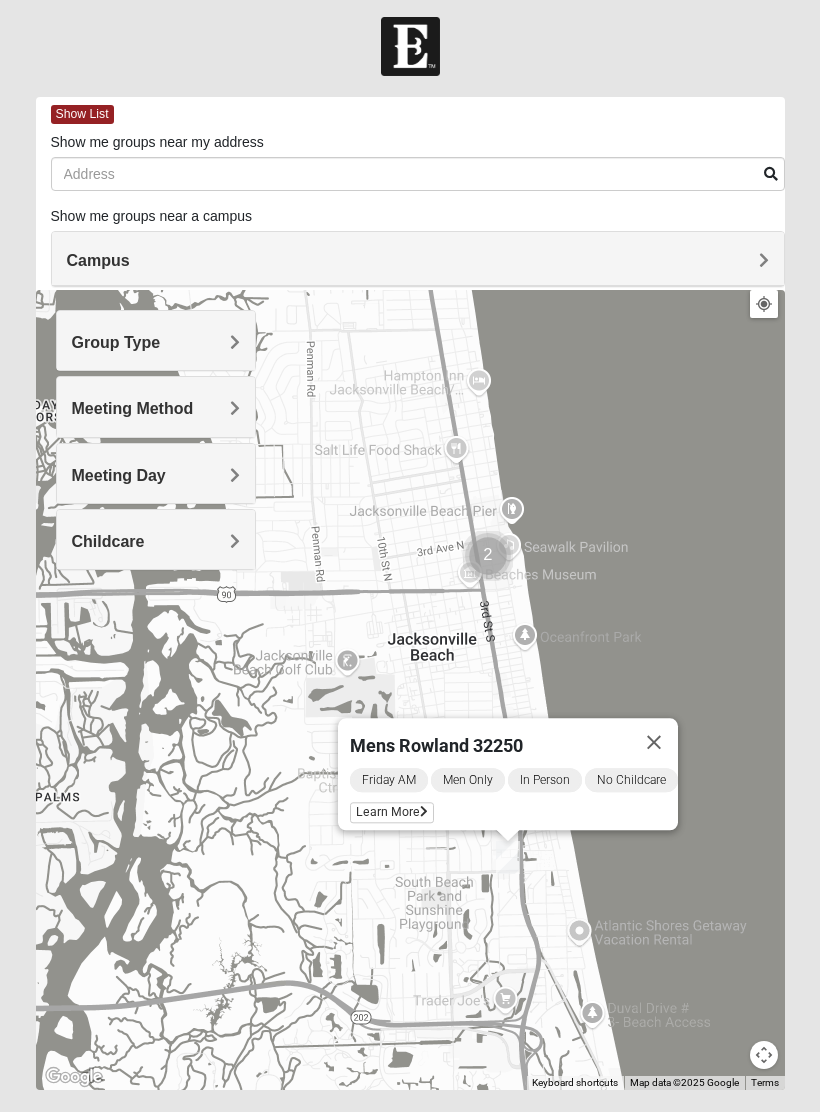 click on "Learn More" at bounding box center [392, 812] 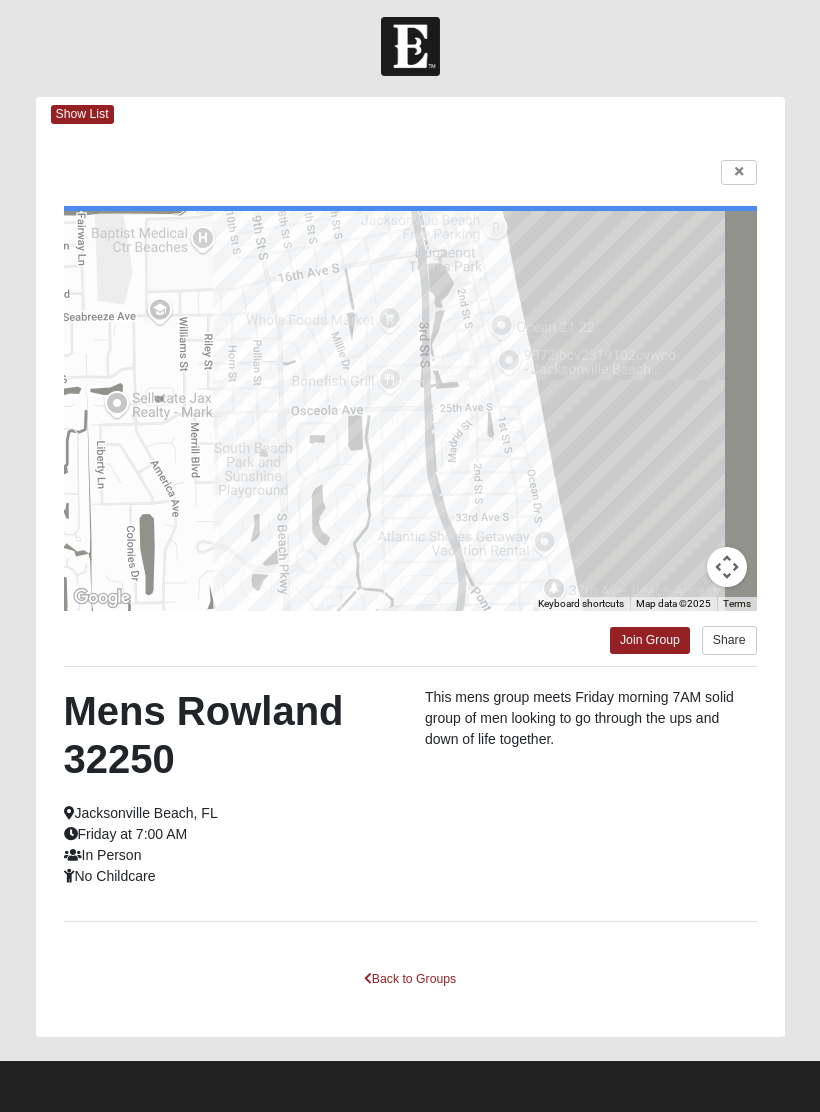 click on "Join Group" at bounding box center (650, 640) 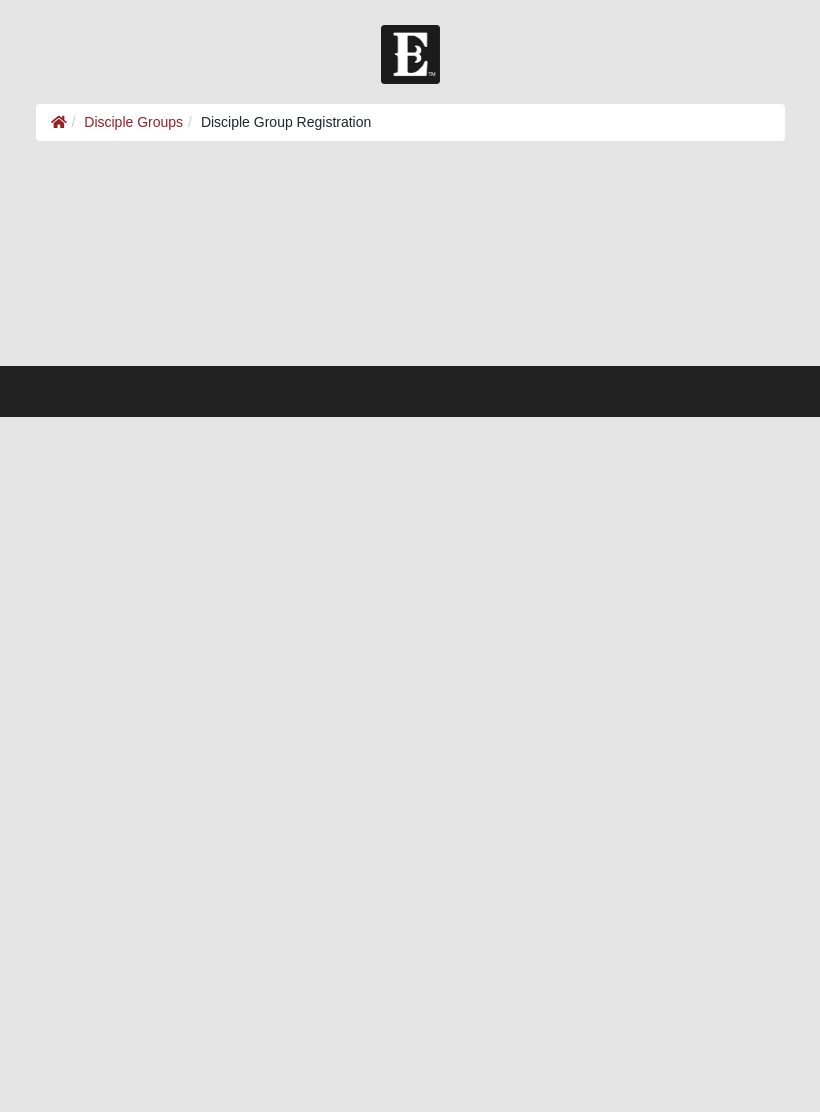scroll, scrollTop: 0, scrollLeft: 0, axis: both 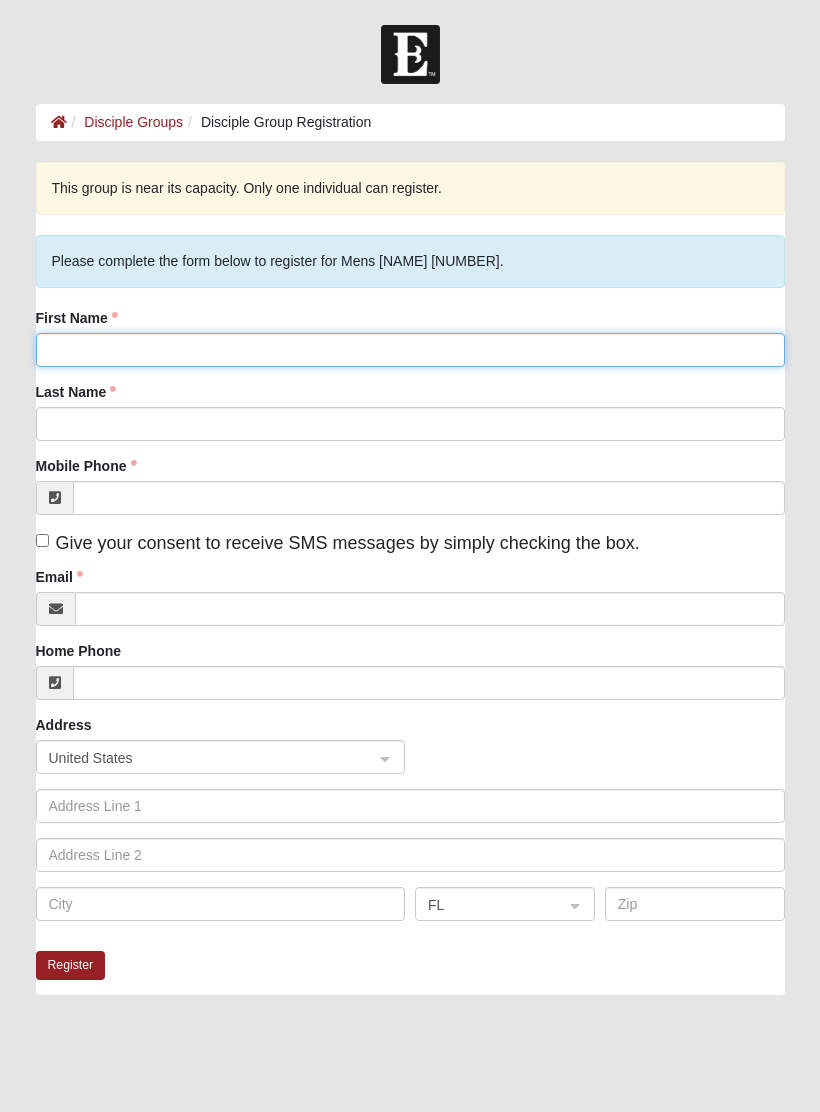 click on "First Name" 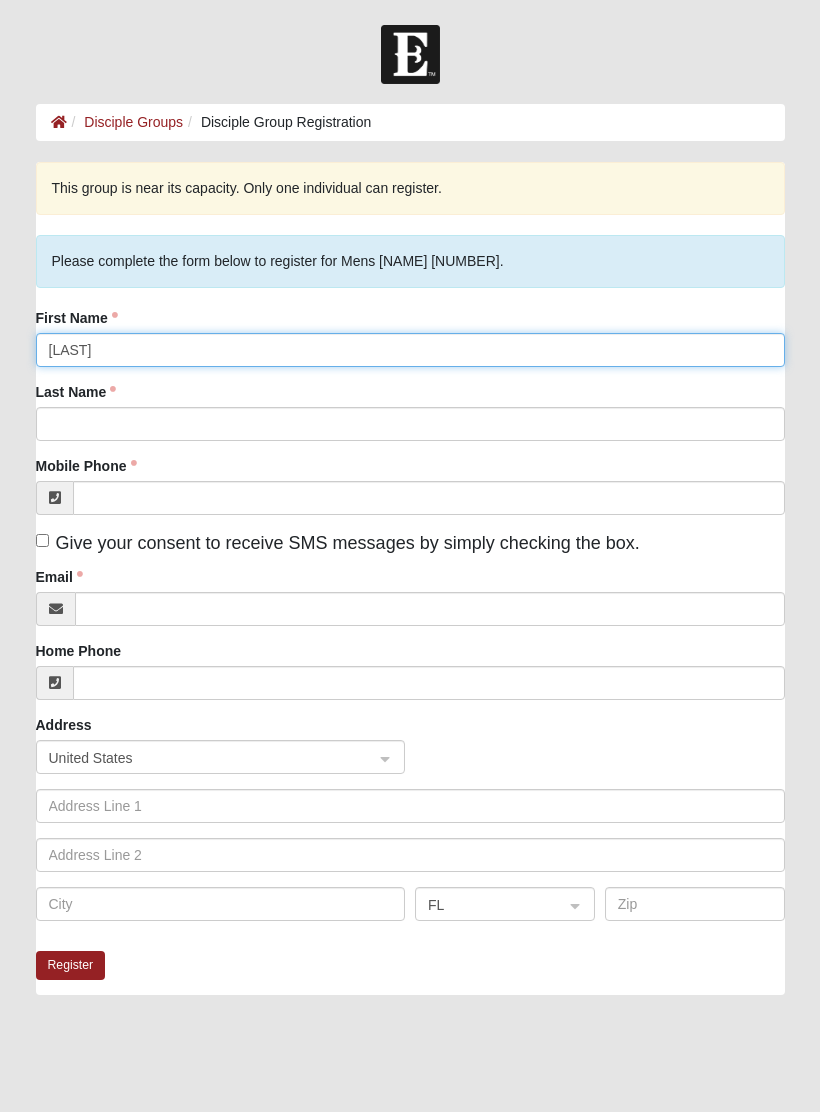 type on "[LAST]" 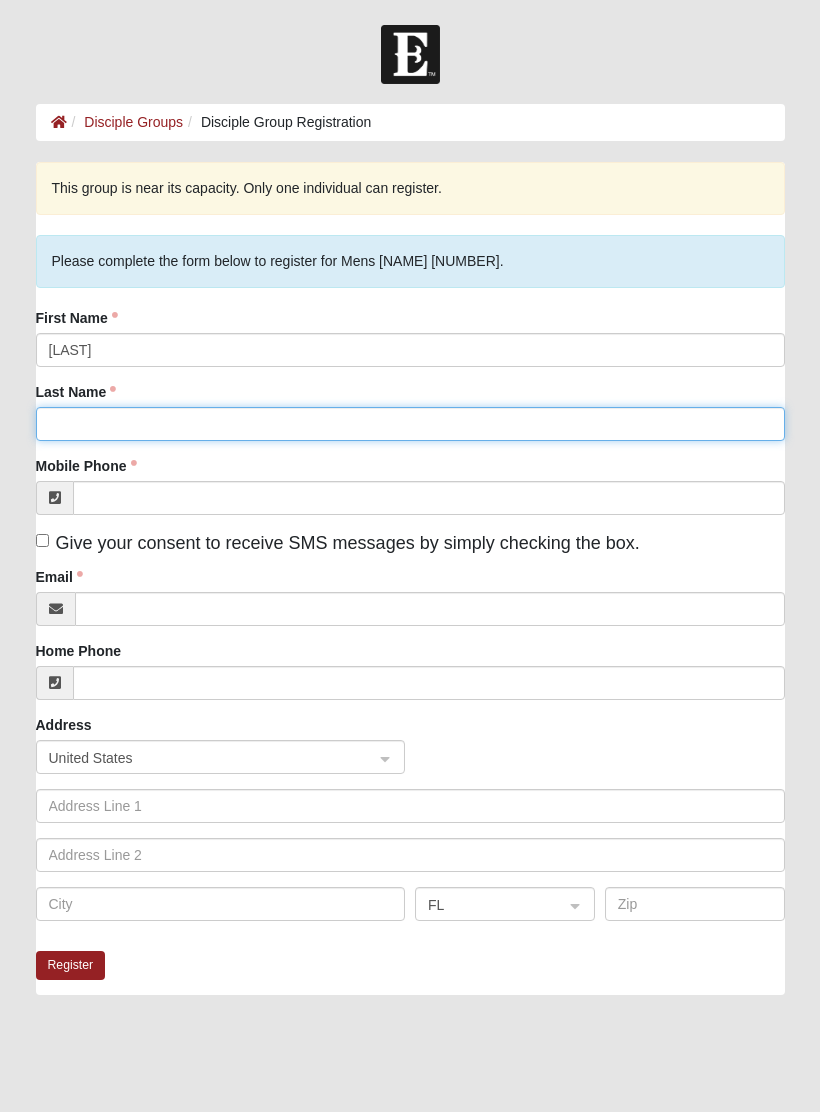 click on "Last Name" 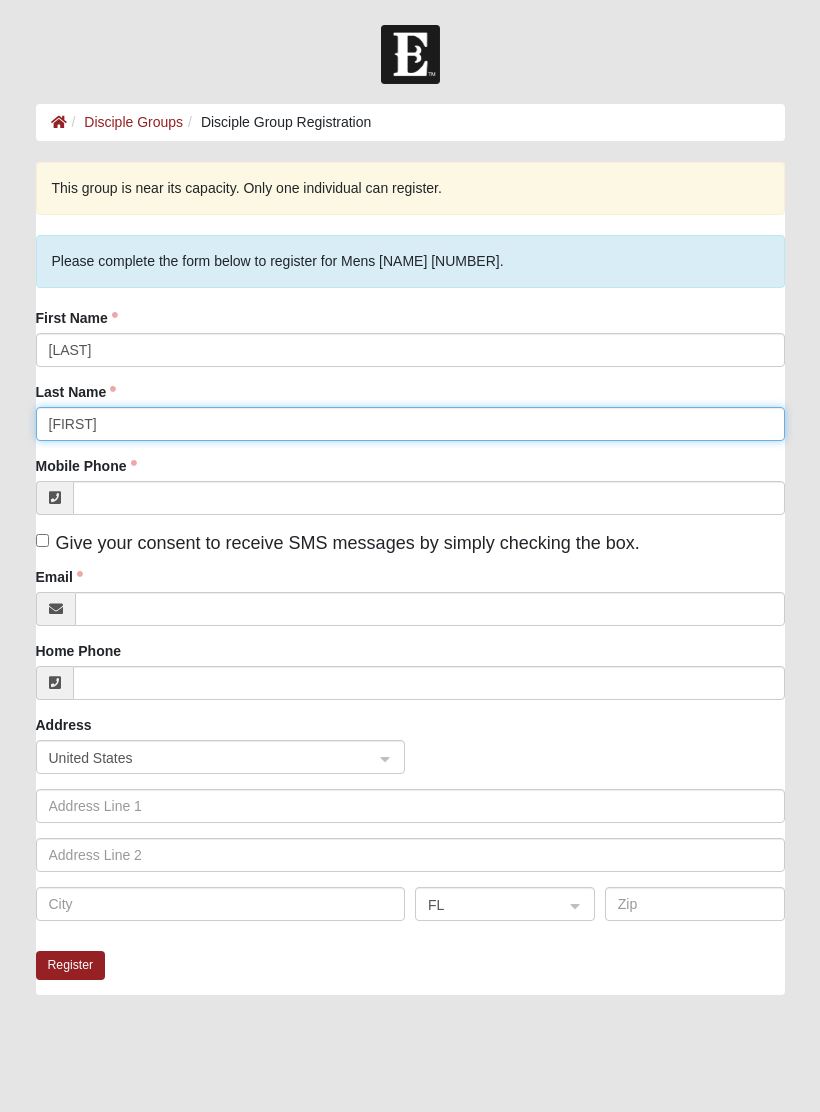 type on "[FIRST]" 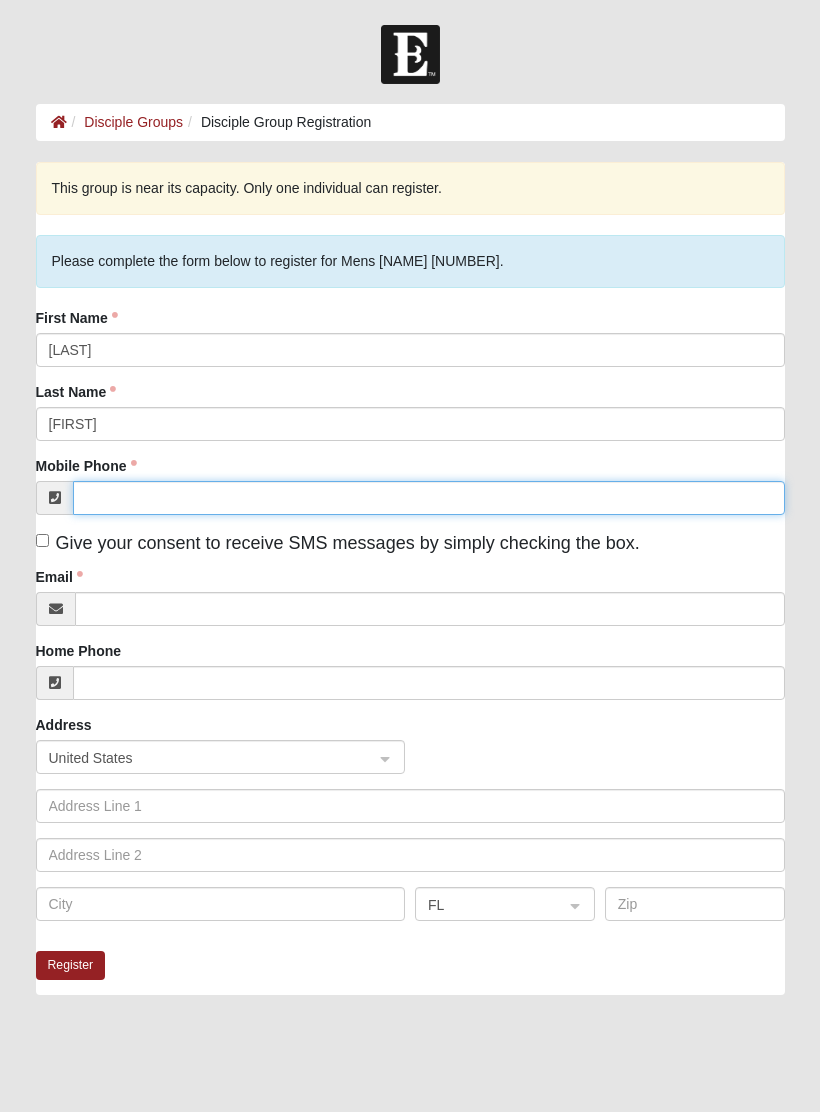 click on "Mobile Phone" at bounding box center [429, 498] 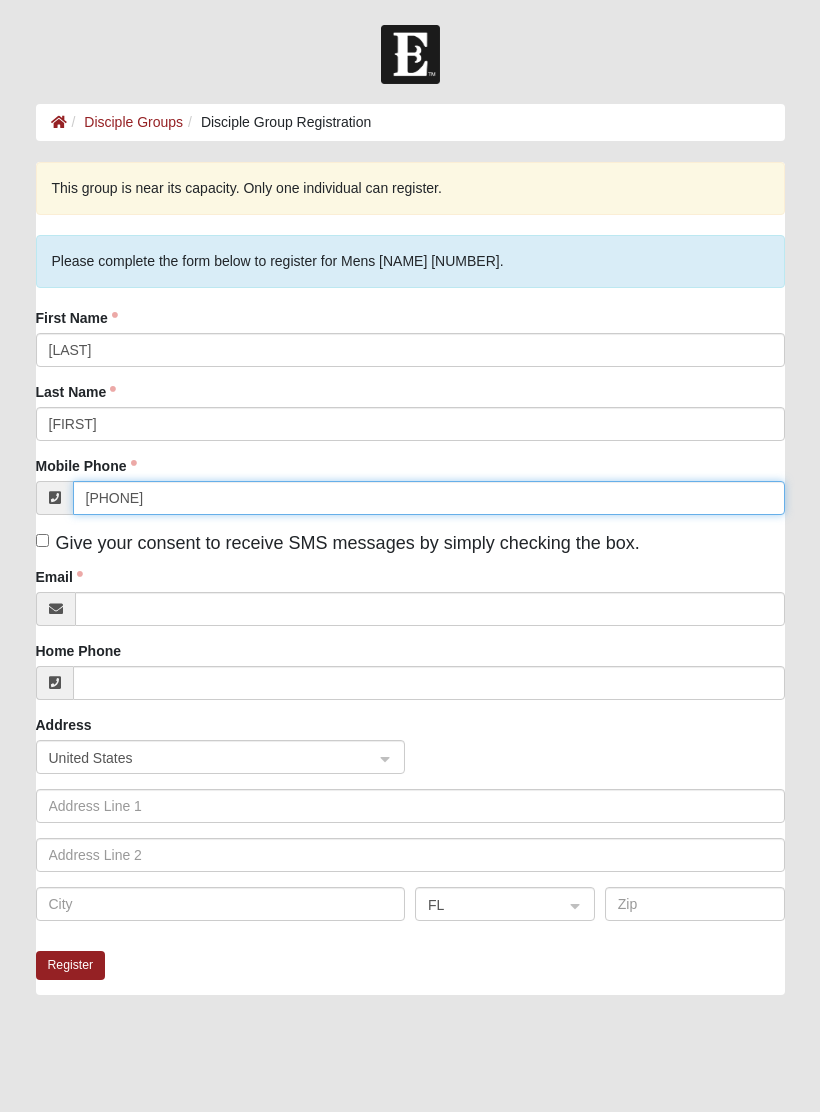 type on "(904) 735-1529" 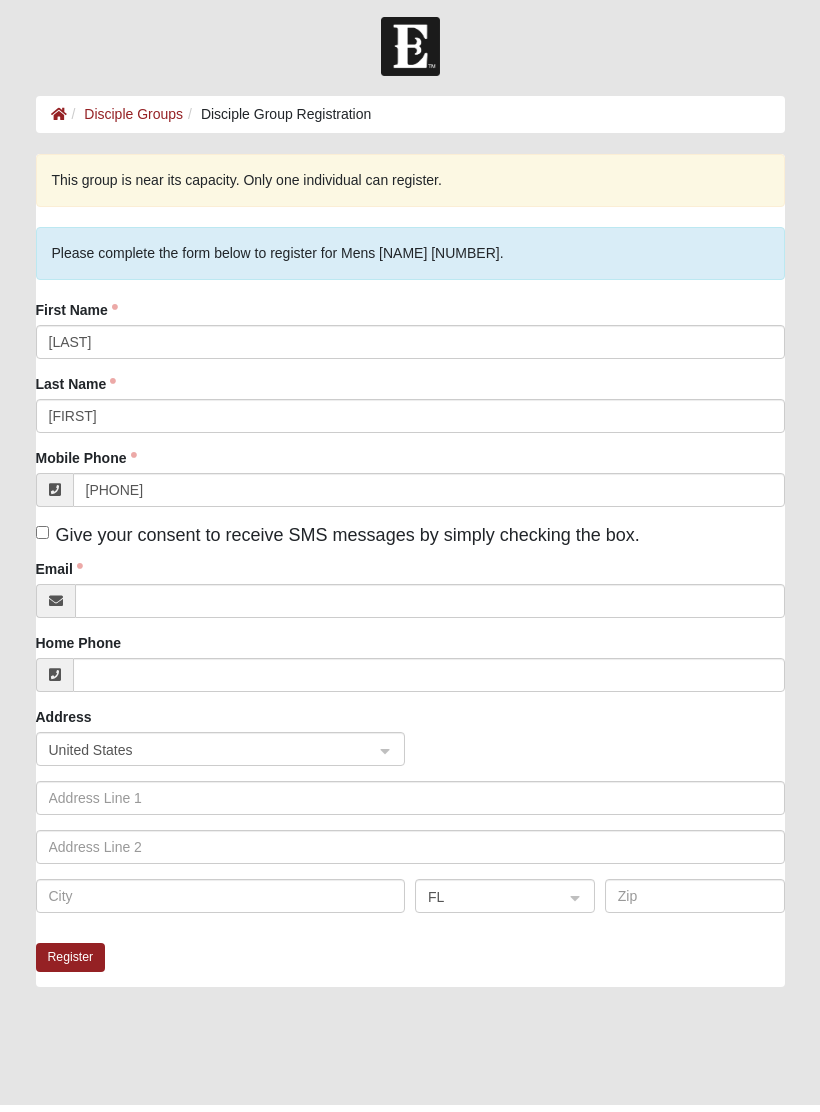 click on "Give your consent to receive SMS messages by simply checking the box." at bounding box center (348, 543) 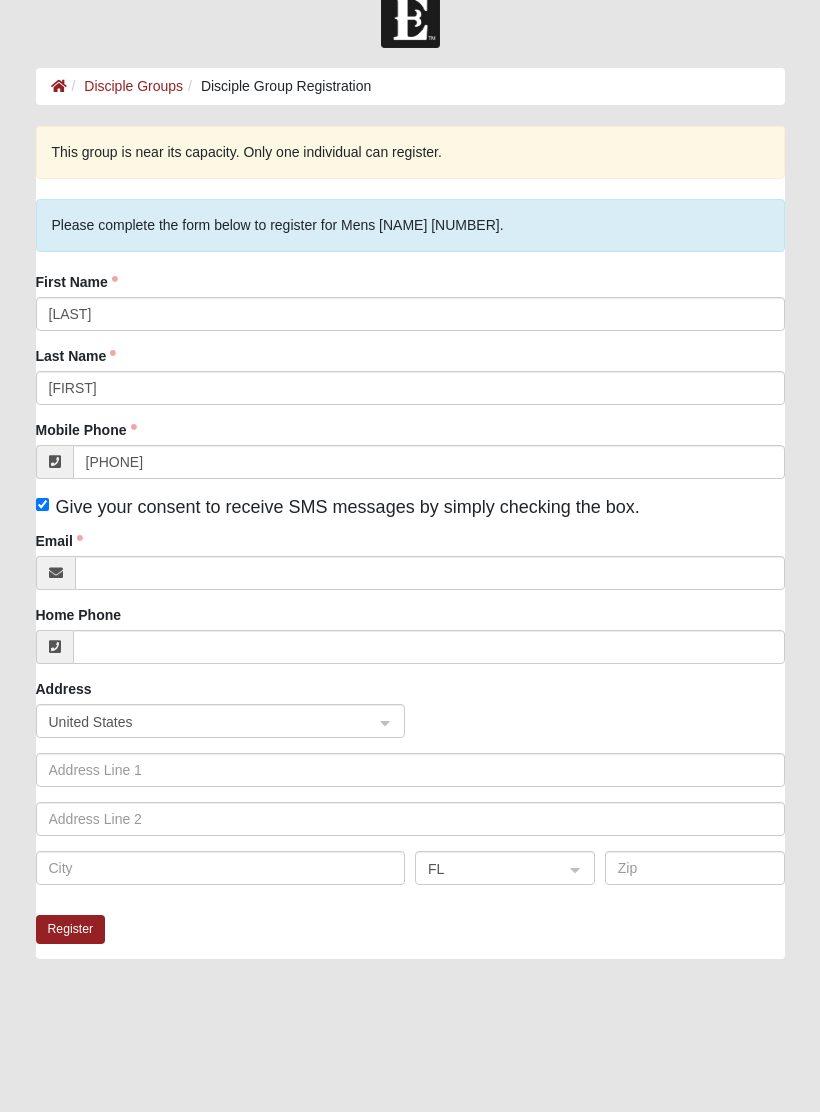 scroll, scrollTop: 37, scrollLeft: 0, axis: vertical 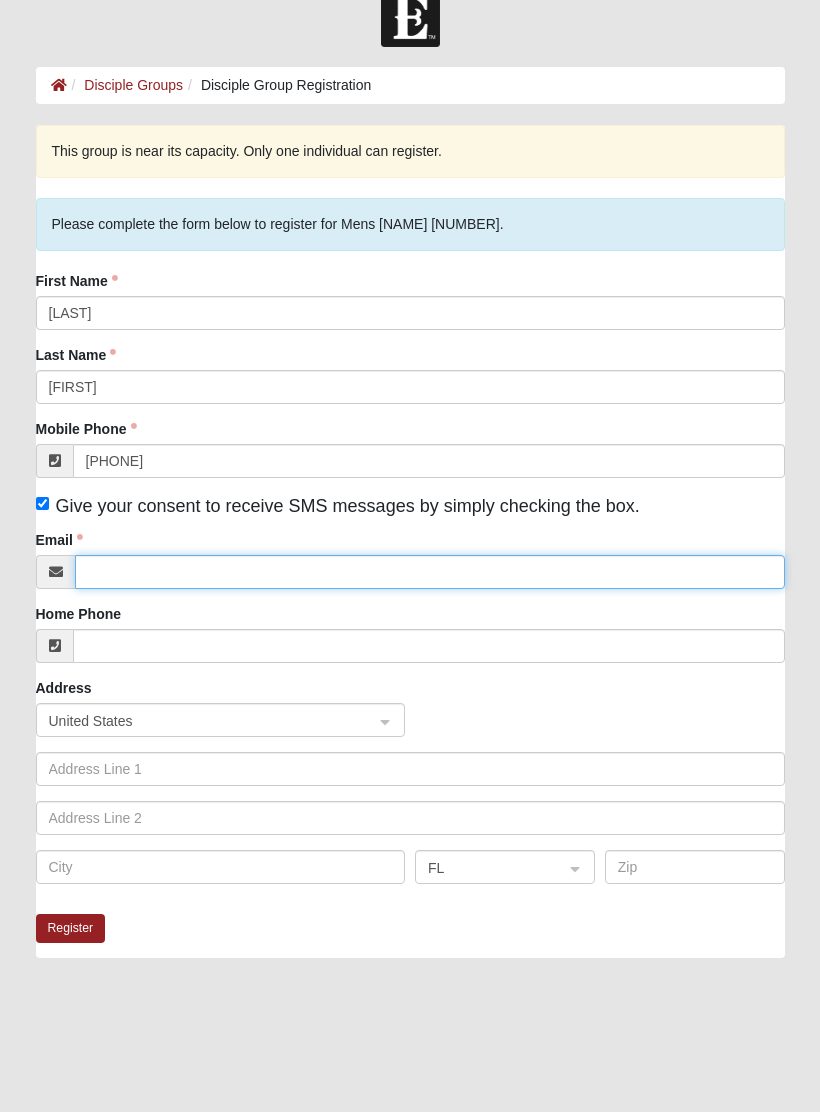 click on "Email" at bounding box center (430, 572) 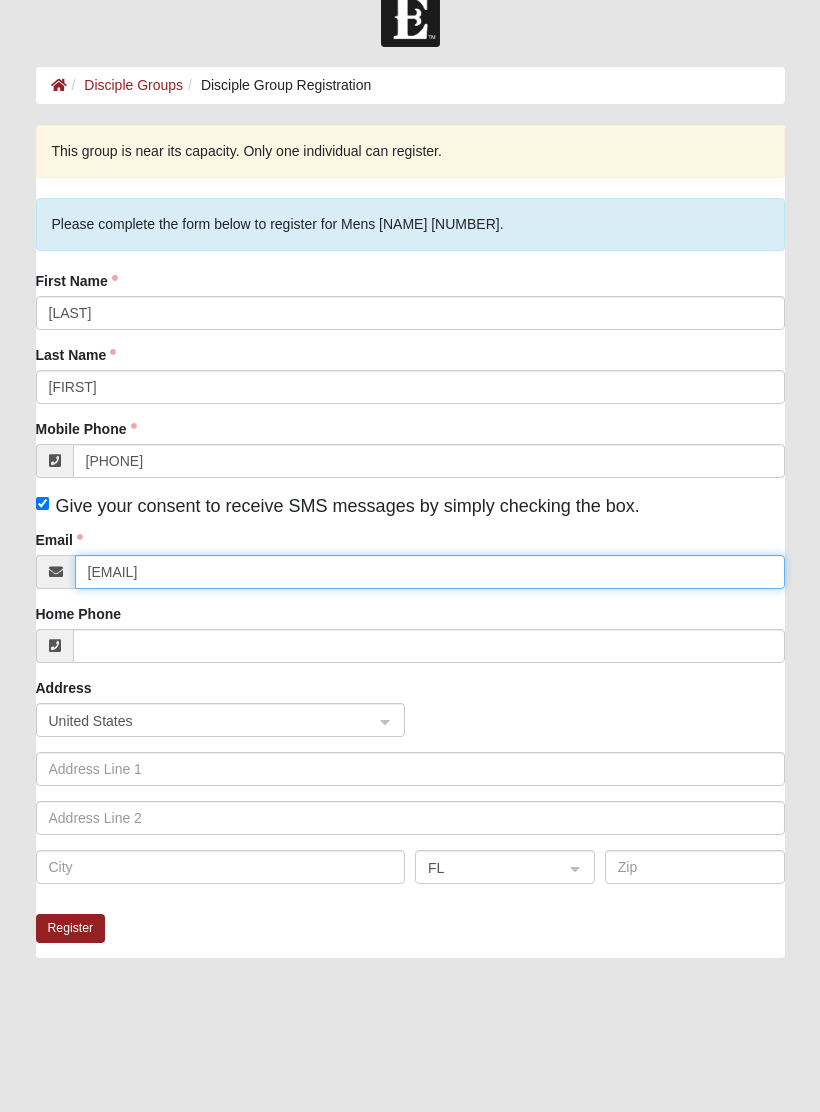 type on "leeamos123@gmail.com" 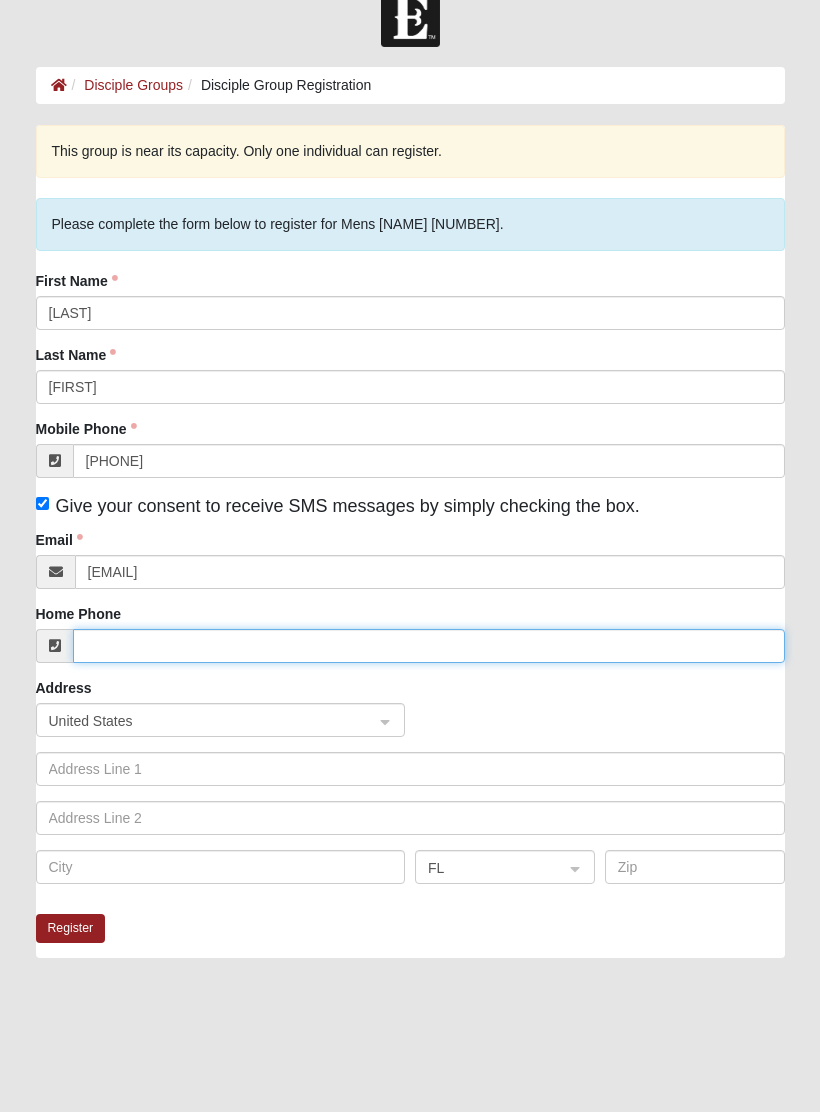 click on "Home Phone" at bounding box center (429, 646) 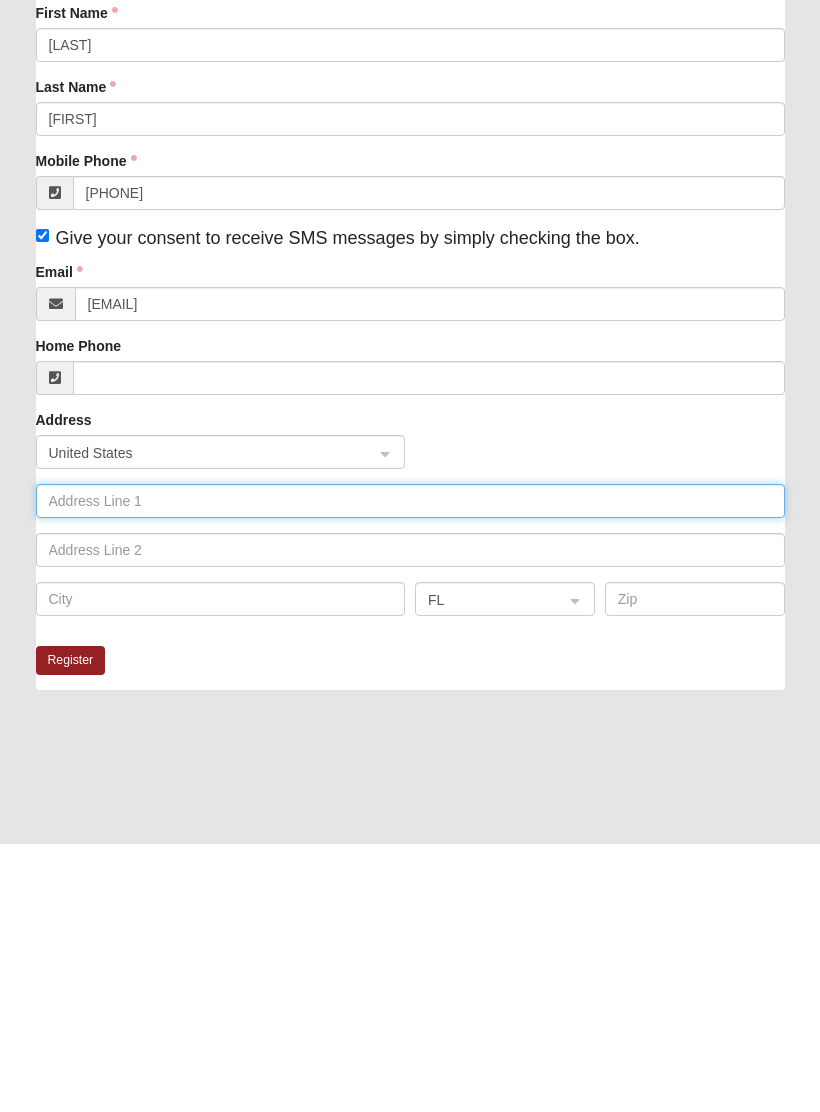click 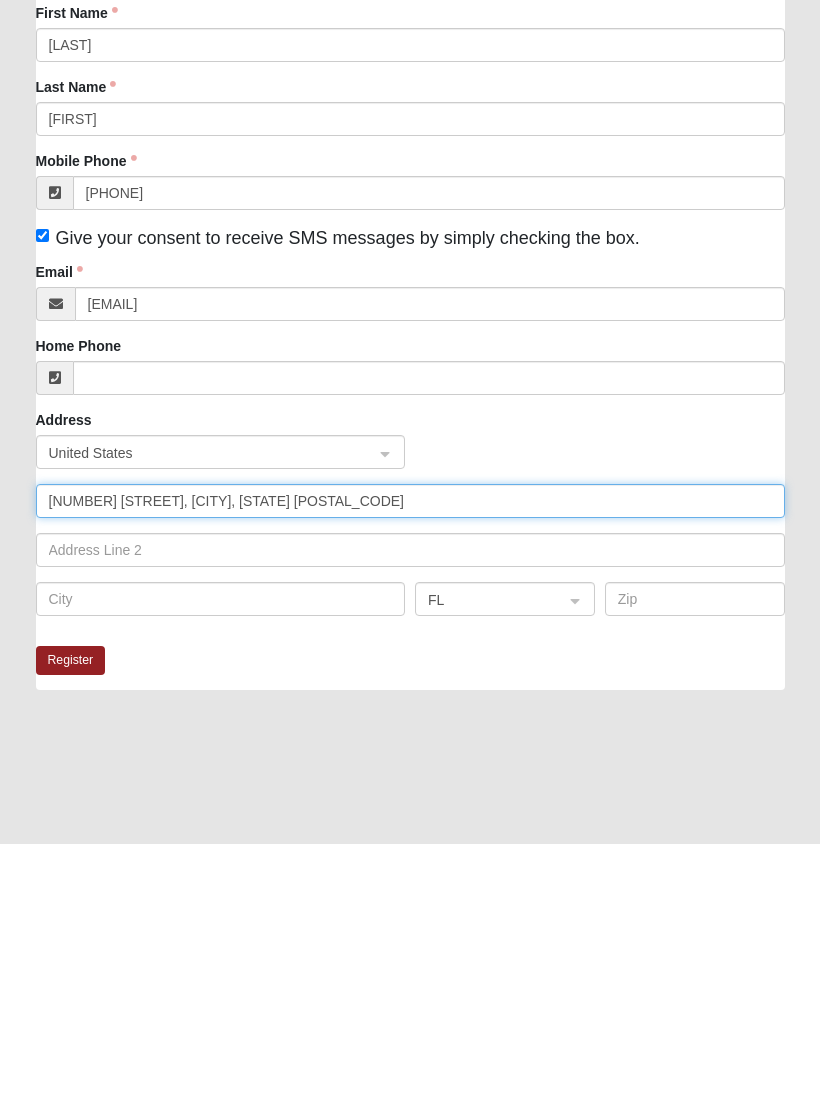 type on "4831 Florida Club cir, Jacksonville, Florida 32216" 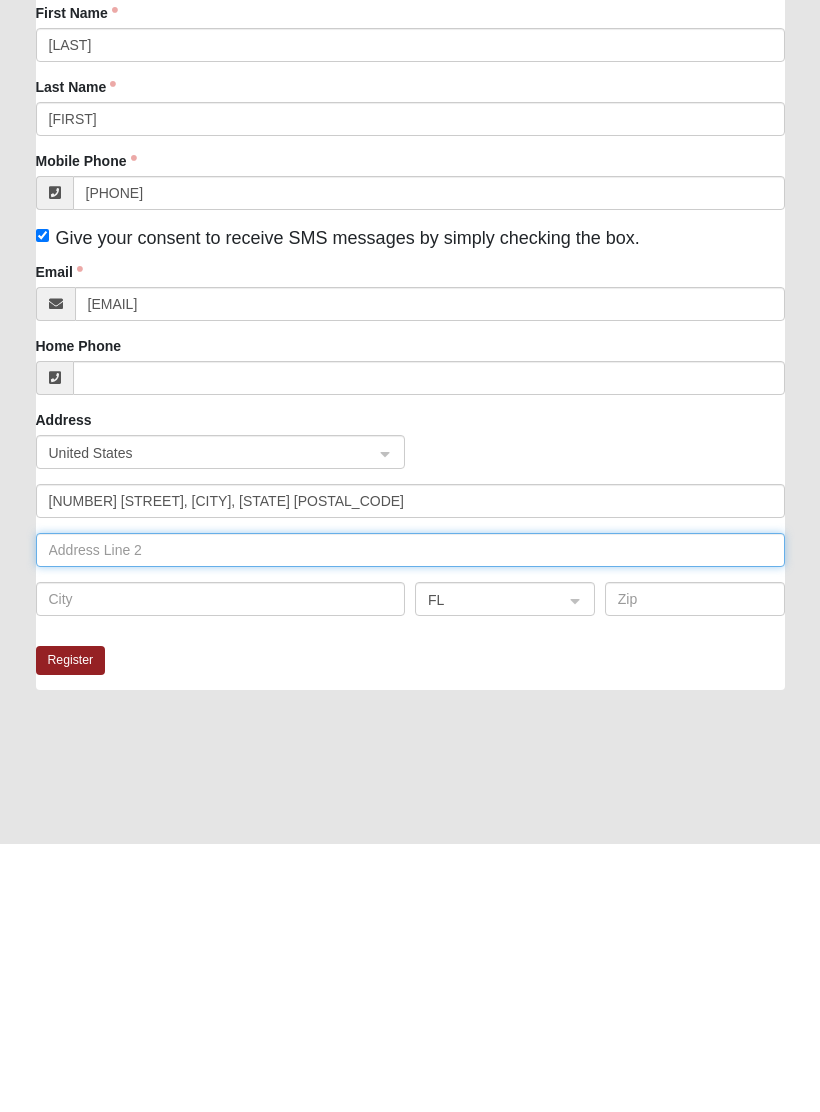 click 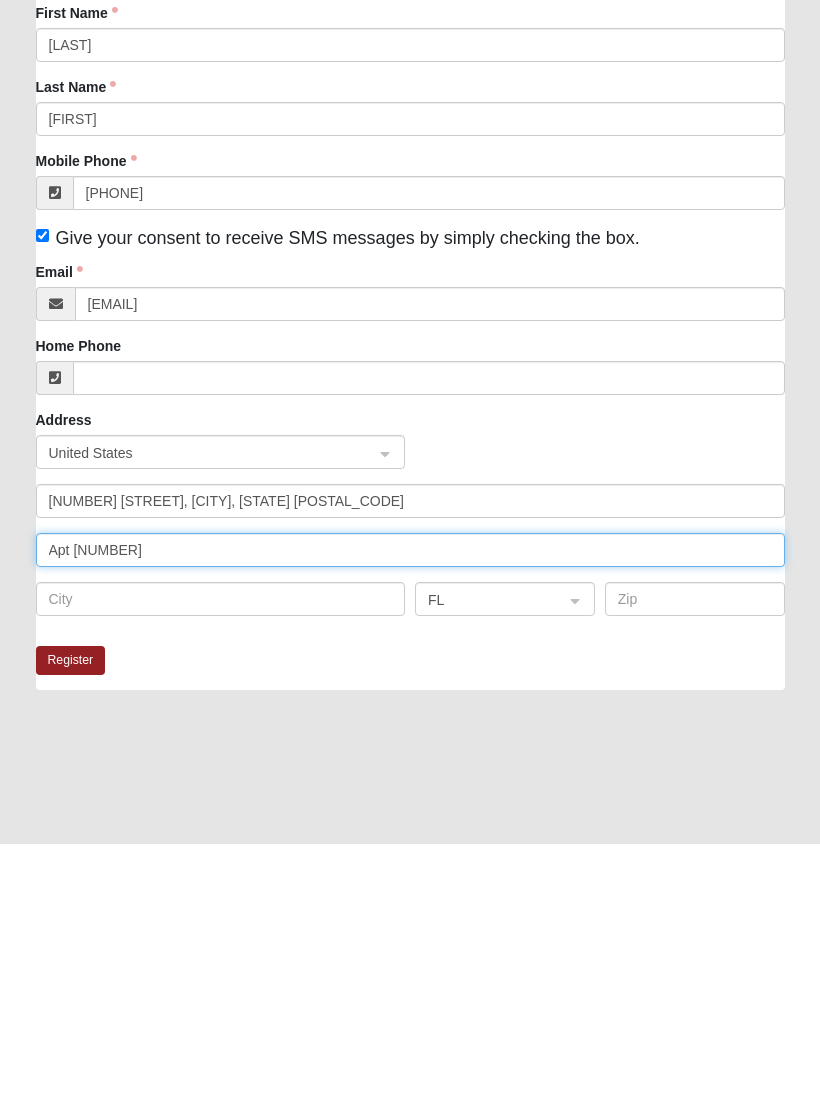 type on "Apt 2112" 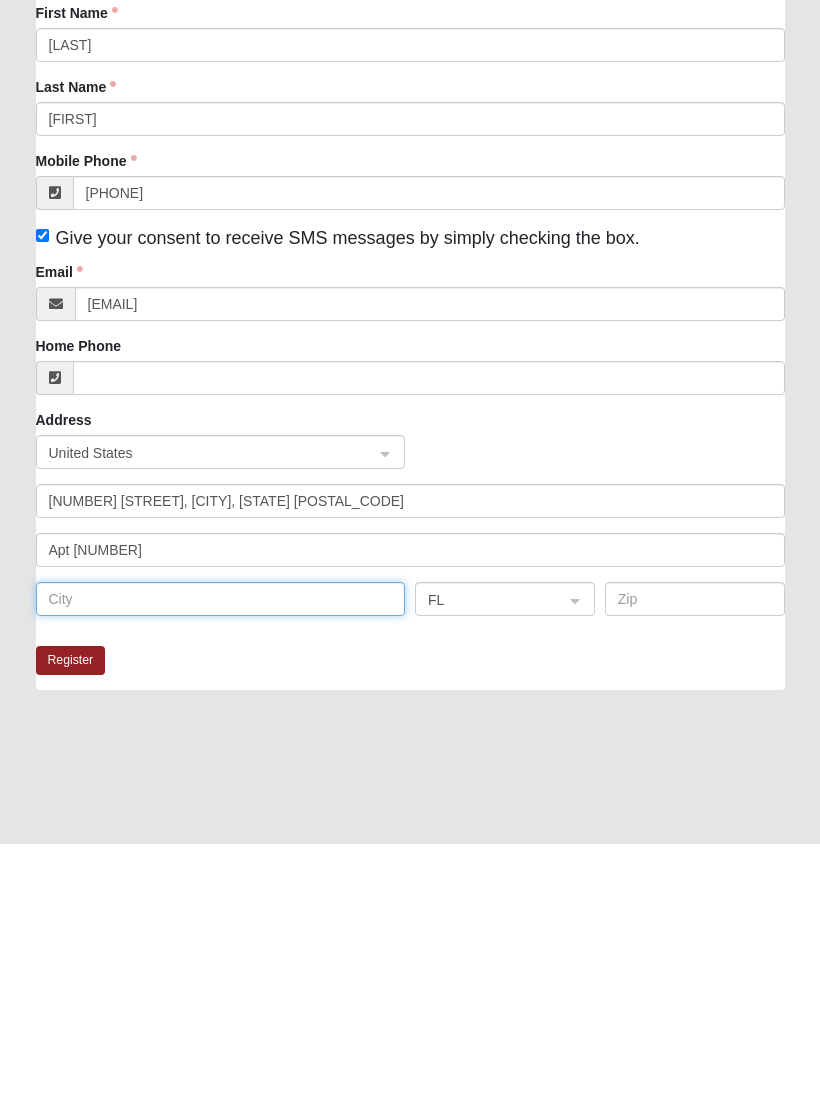 click 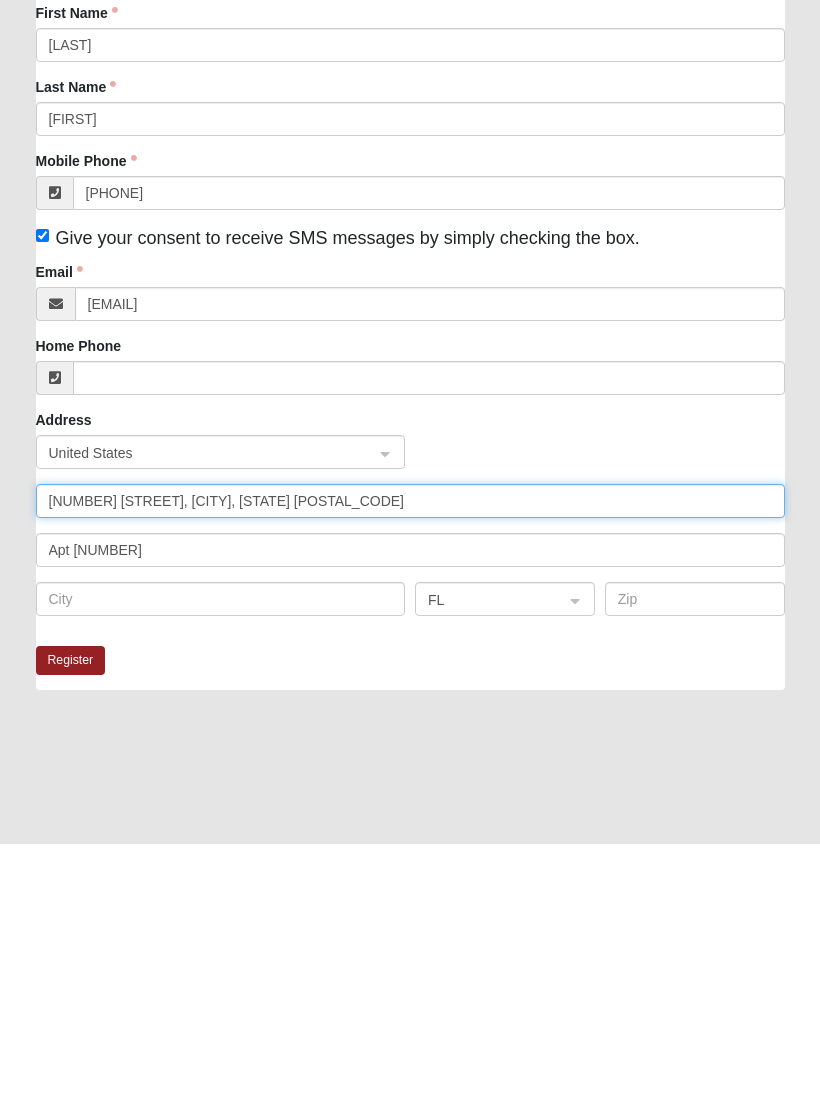 click on "4831 Florida Club cir, Jacksonville, Florida 32216" 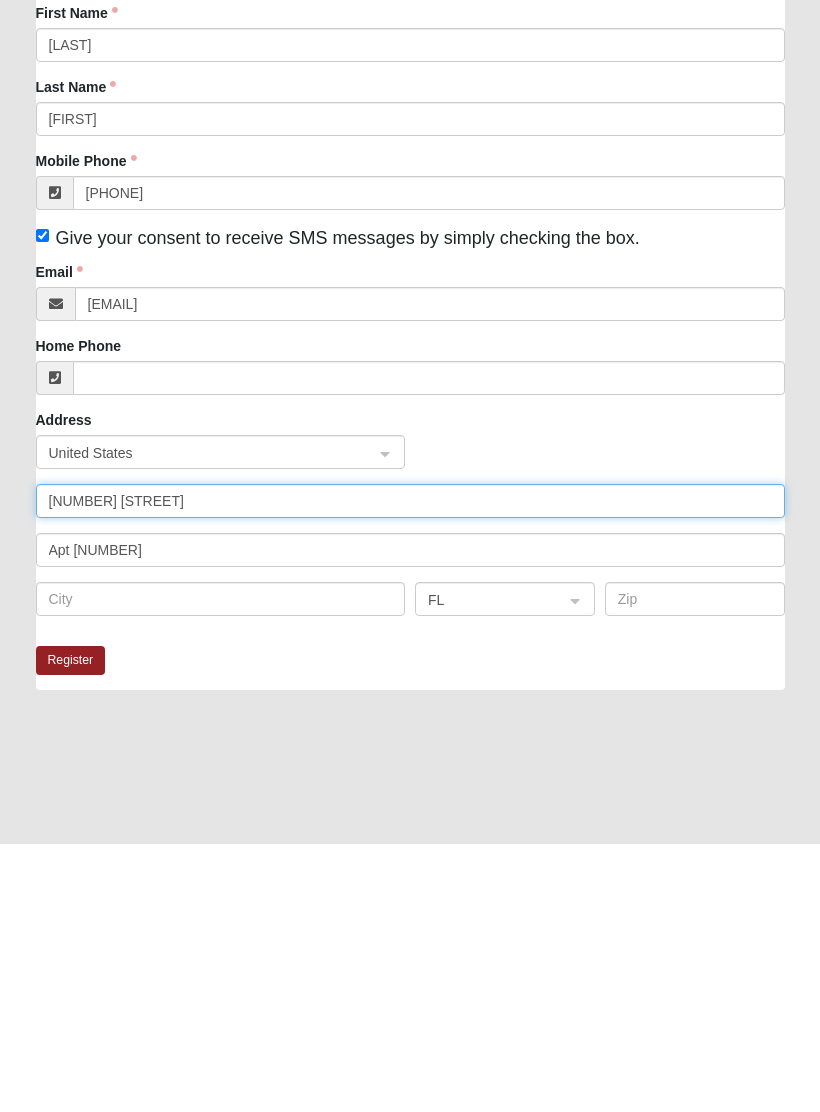 type on "4831 Florida Club cir" 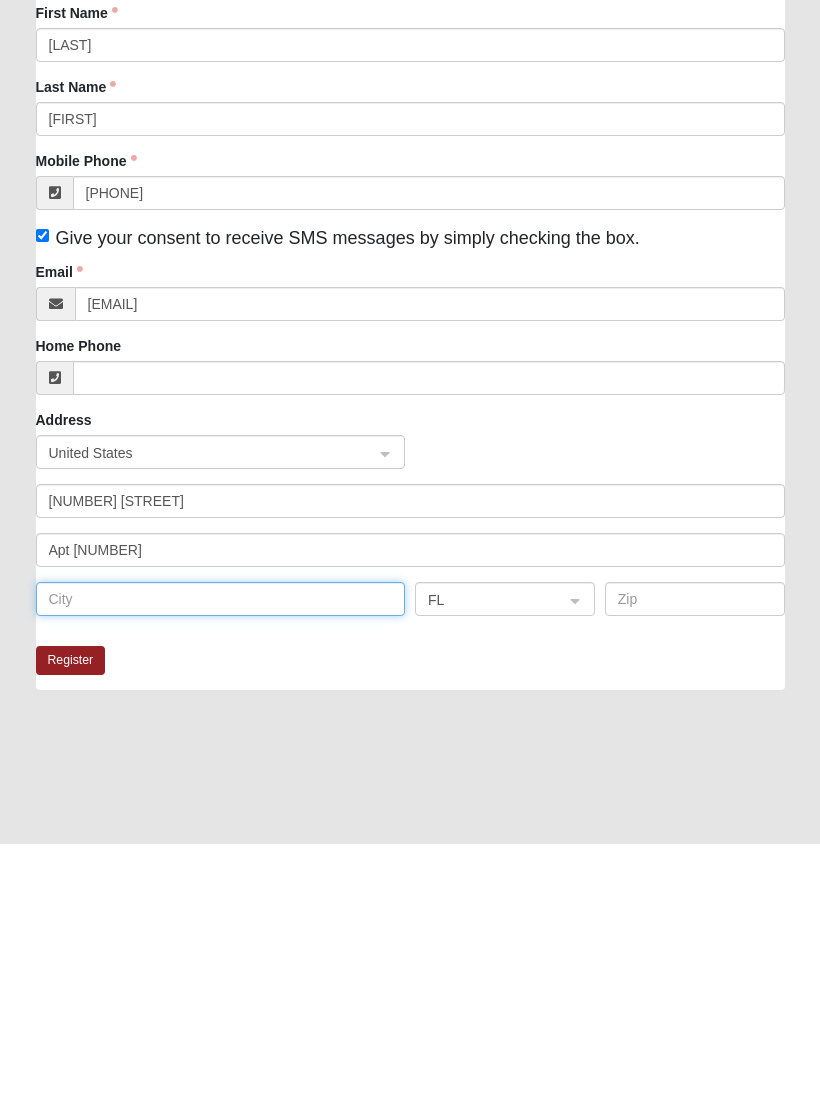 click 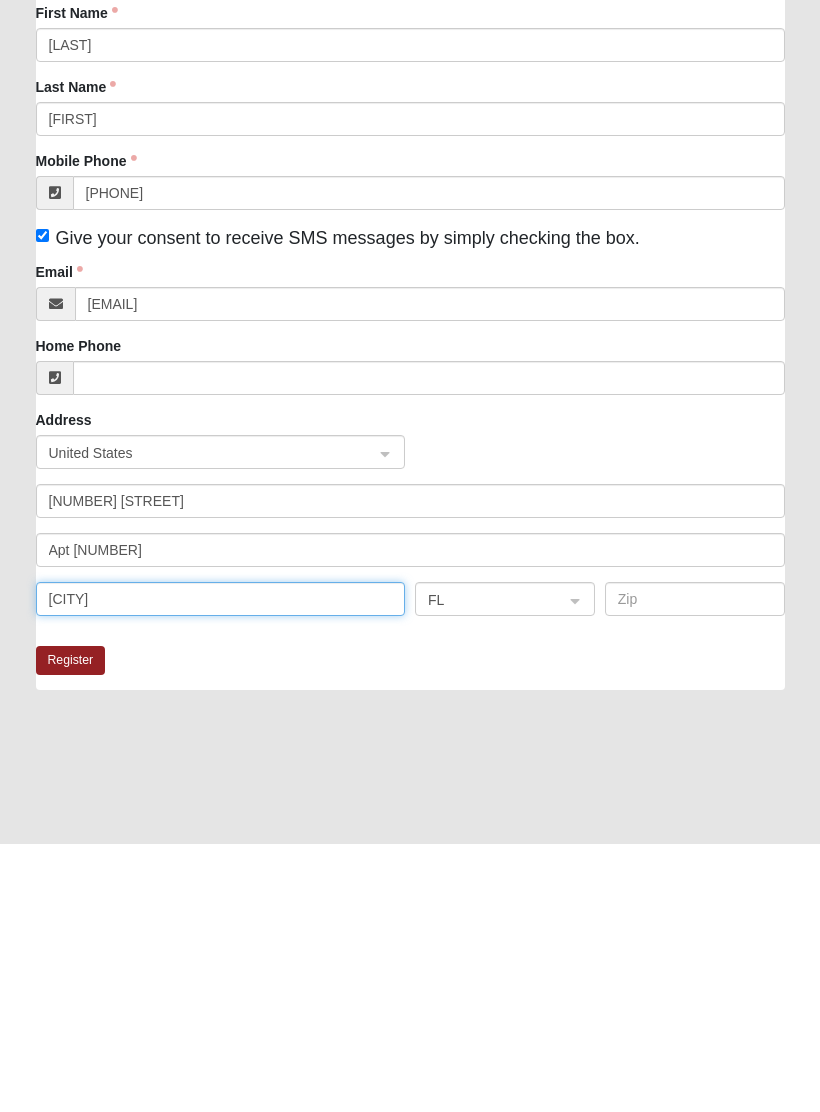 type on "Jacksonville" 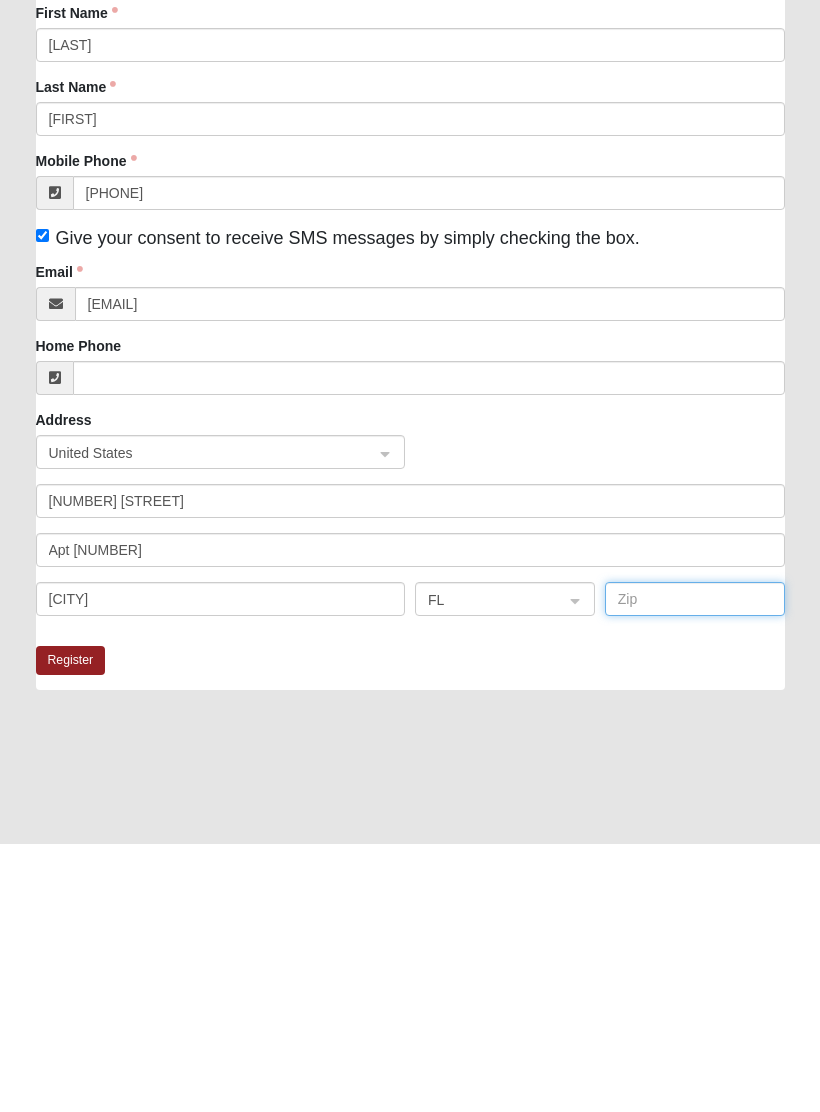 click 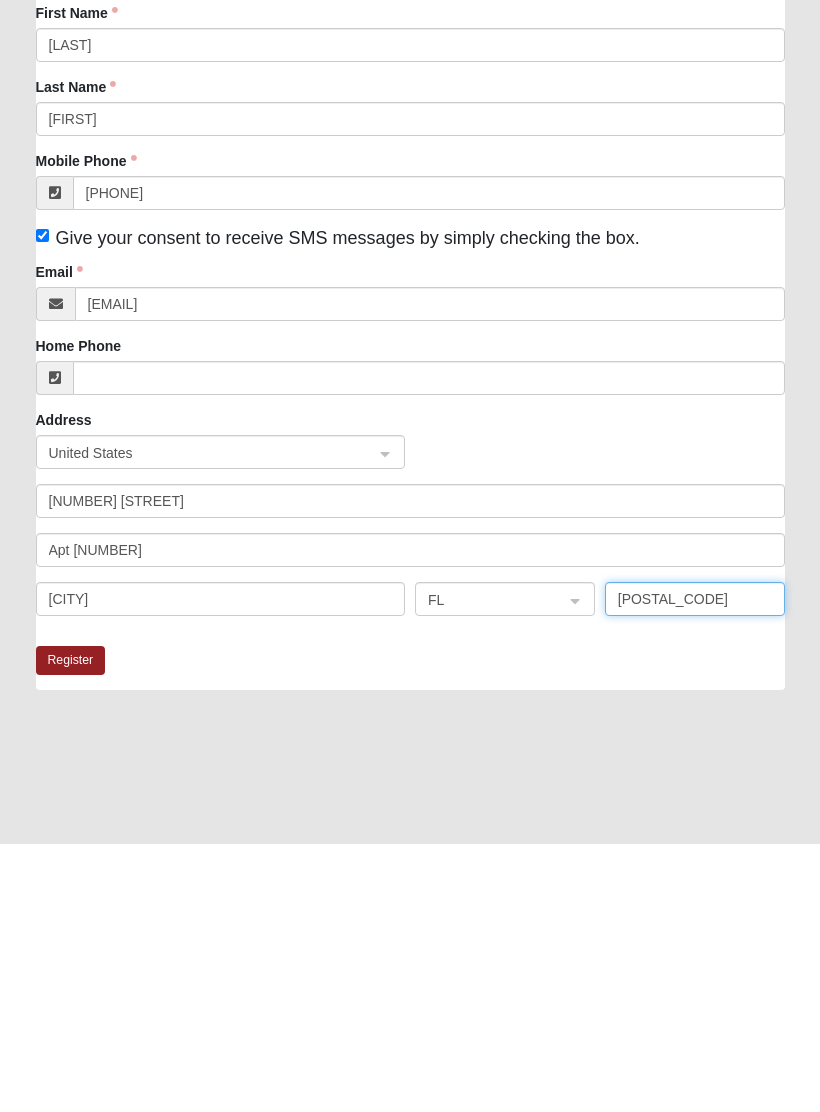 type on "32216" 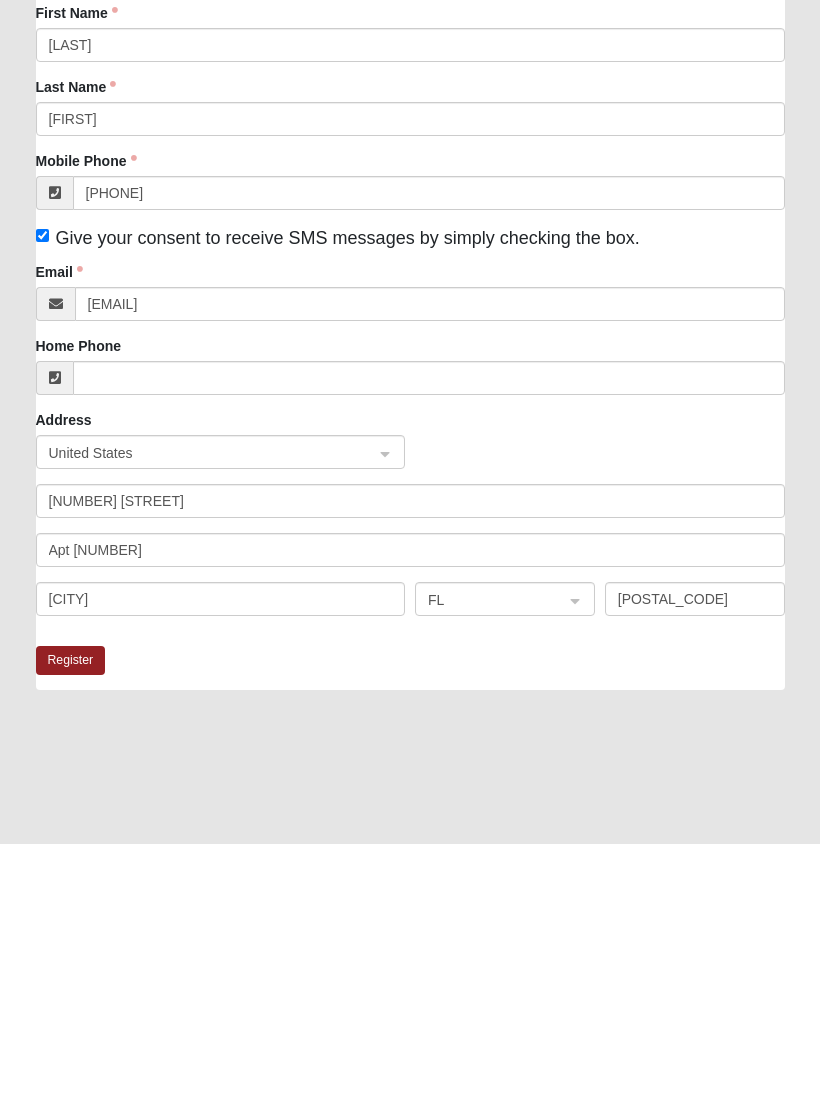 click on "Register" 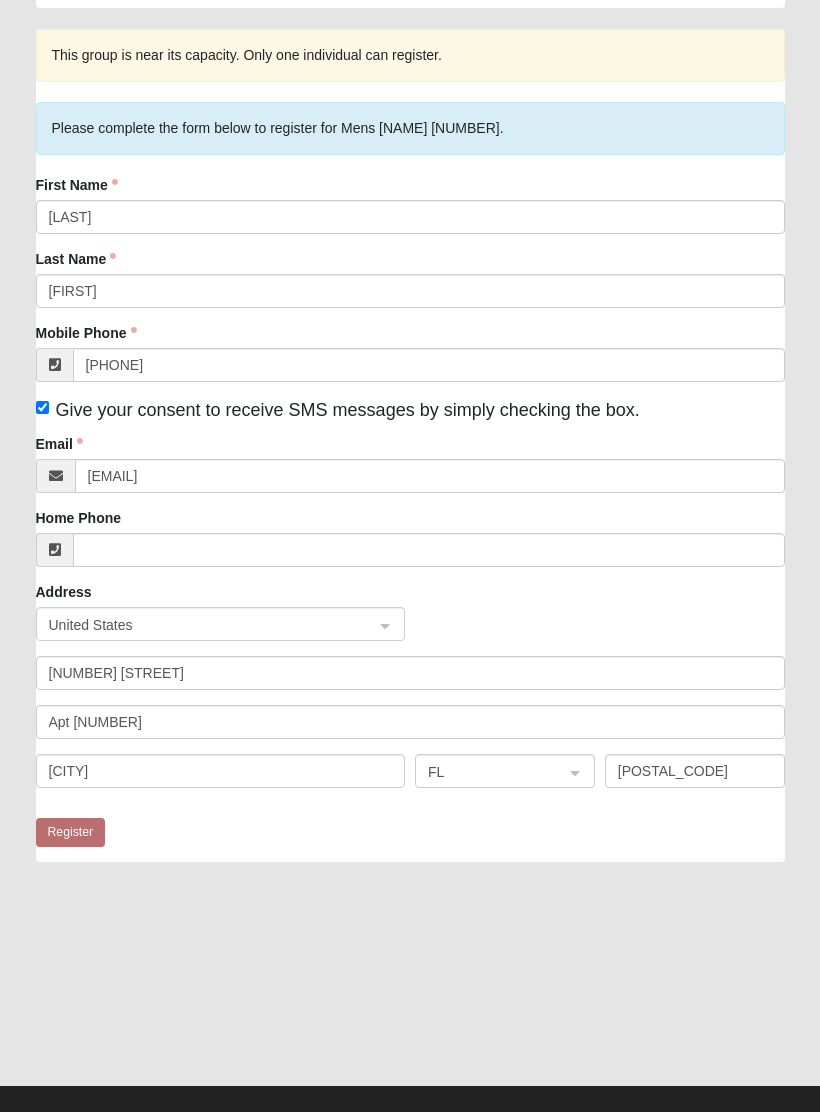 scroll, scrollTop: 0, scrollLeft: 0, axis: both 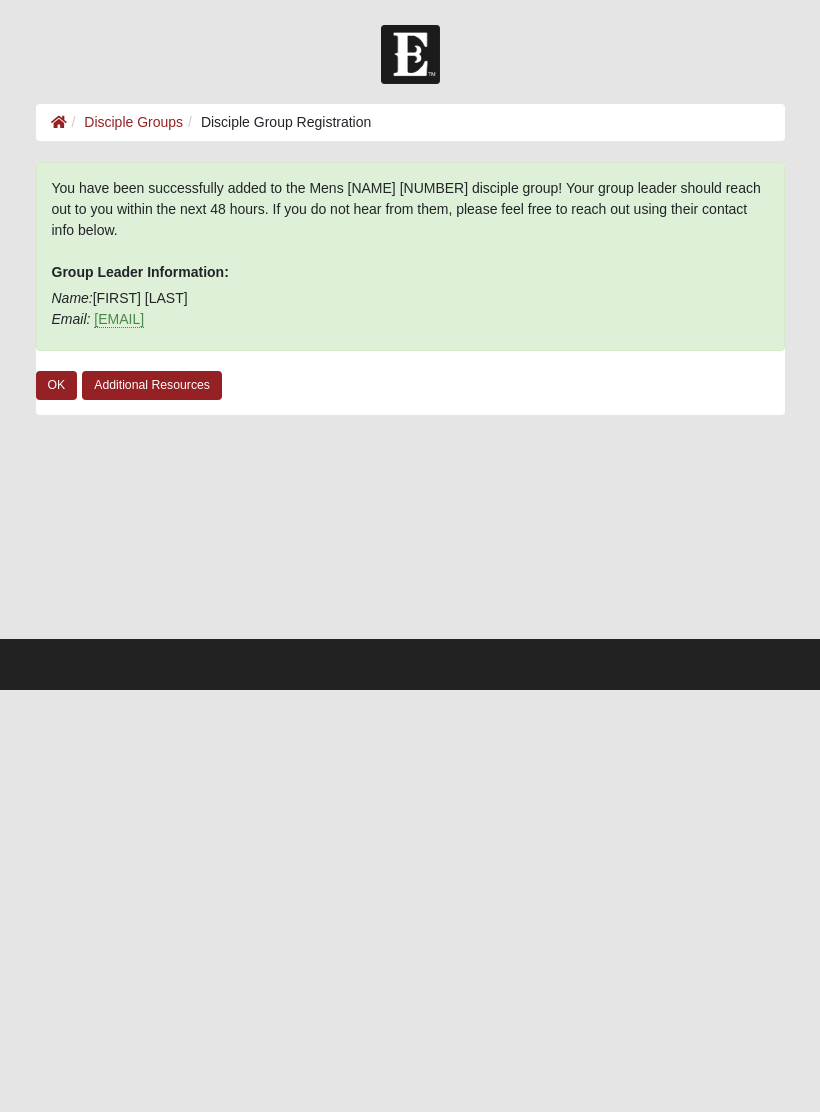 click on "Additional Resources" at bounding box center [152, 385] 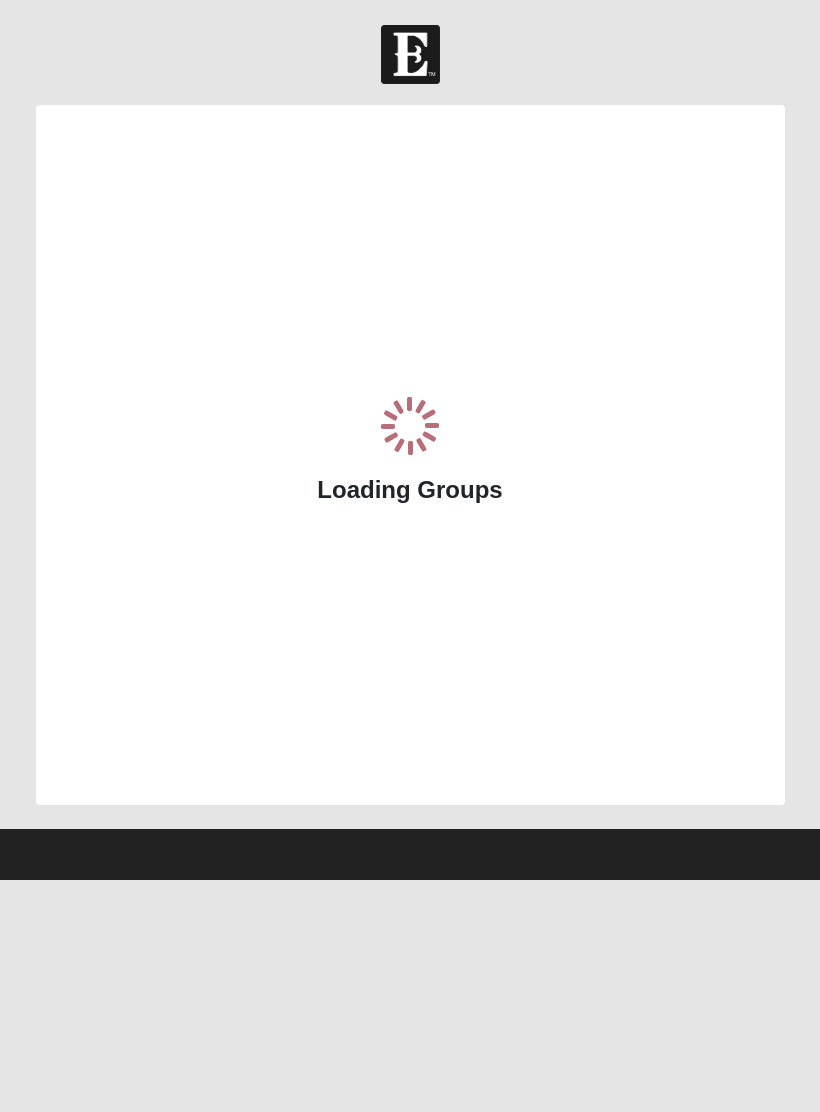 scroll, scrollTop: 0, scrollLeft: 0, axis: both 